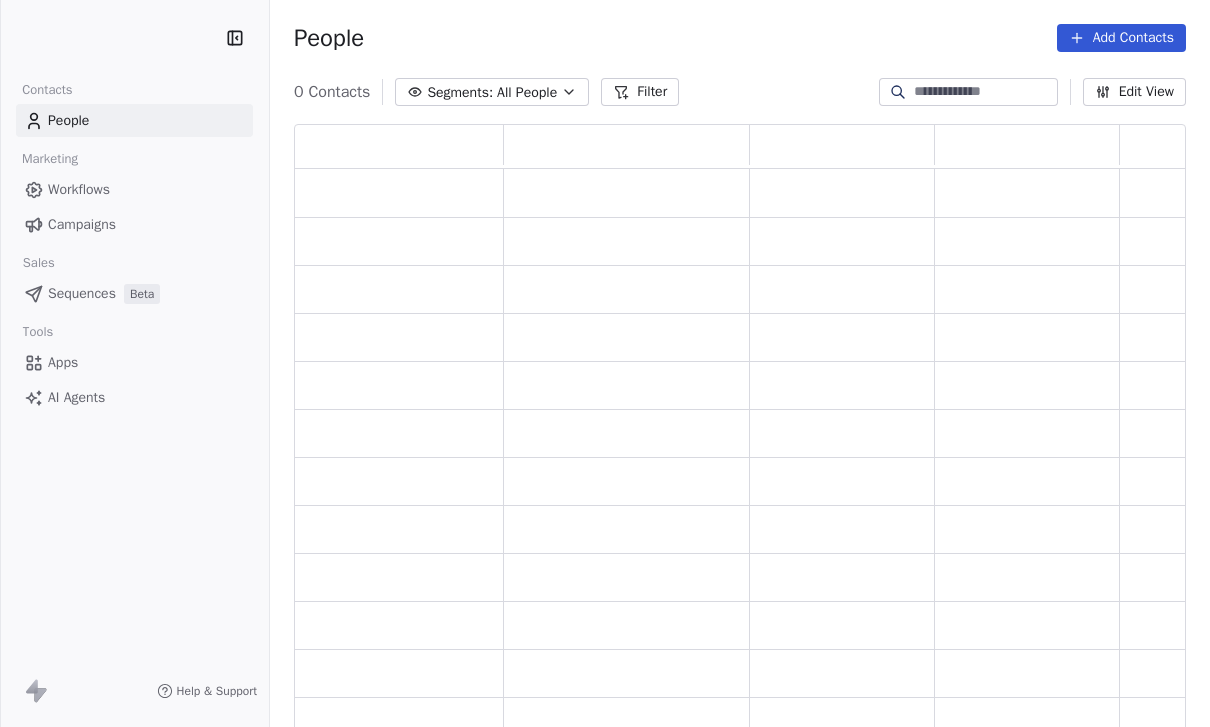 scroll, scrollTop: 0, scrollLeft: 0, axis: both 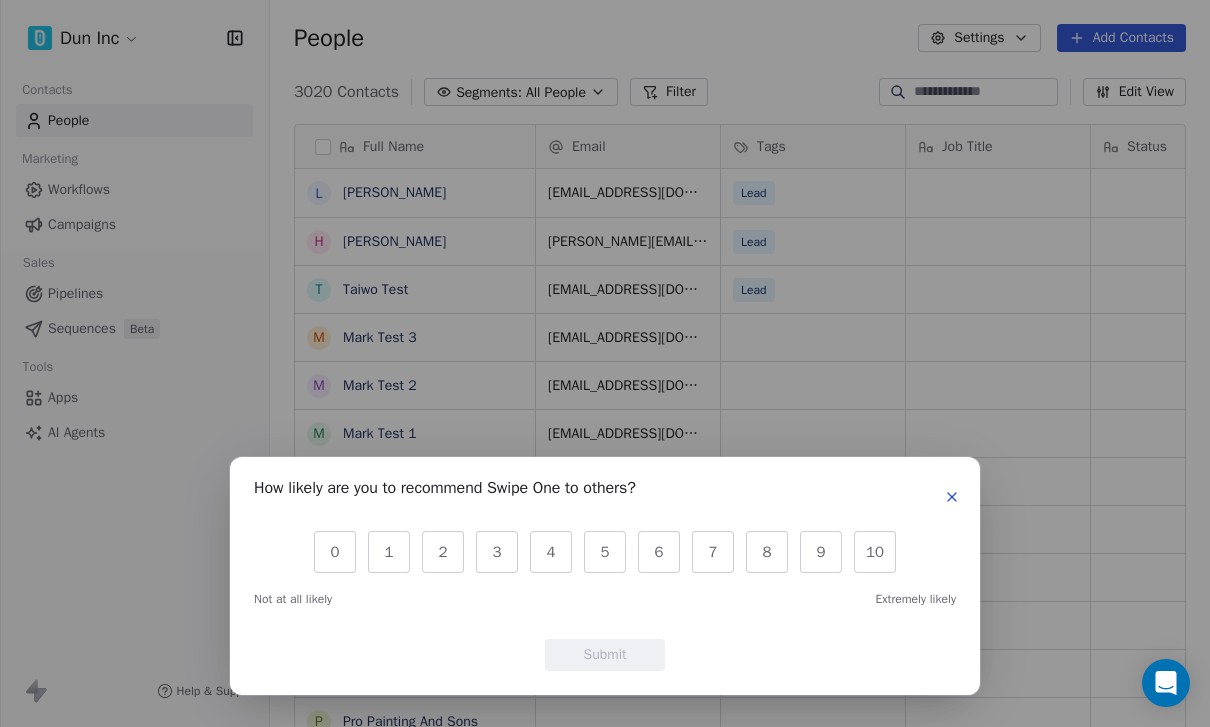 click 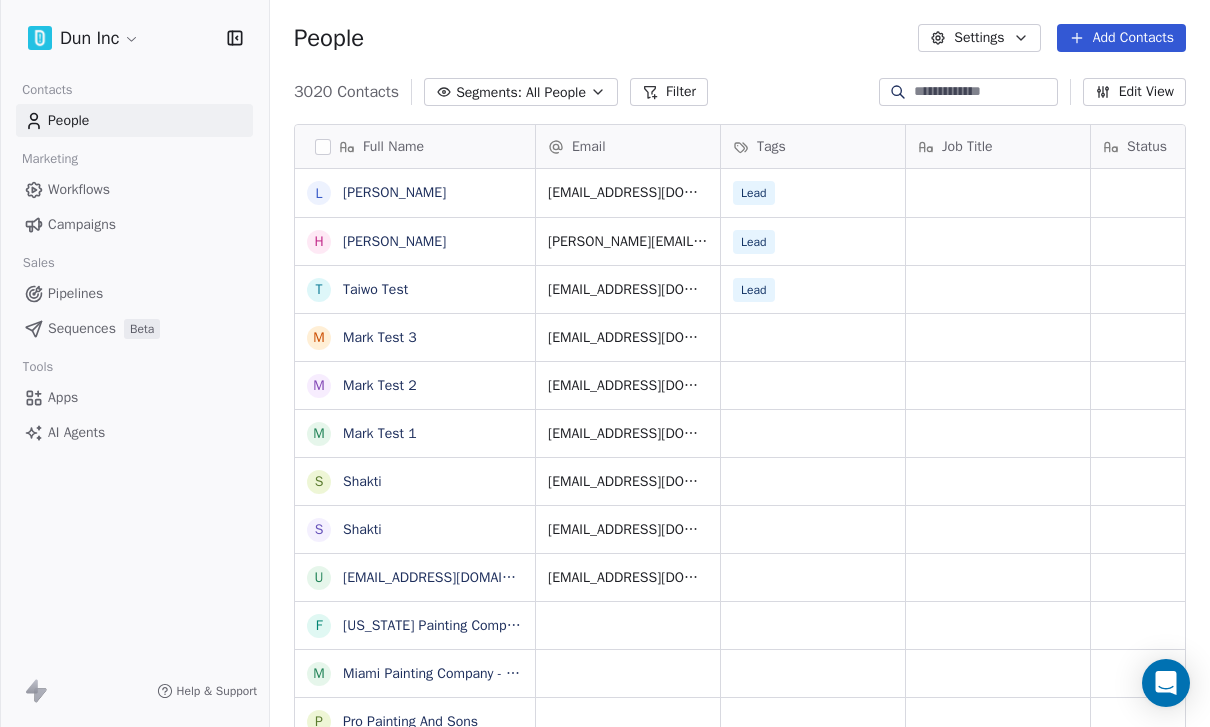 click on "Sequences" at bounding box center (82, 328) 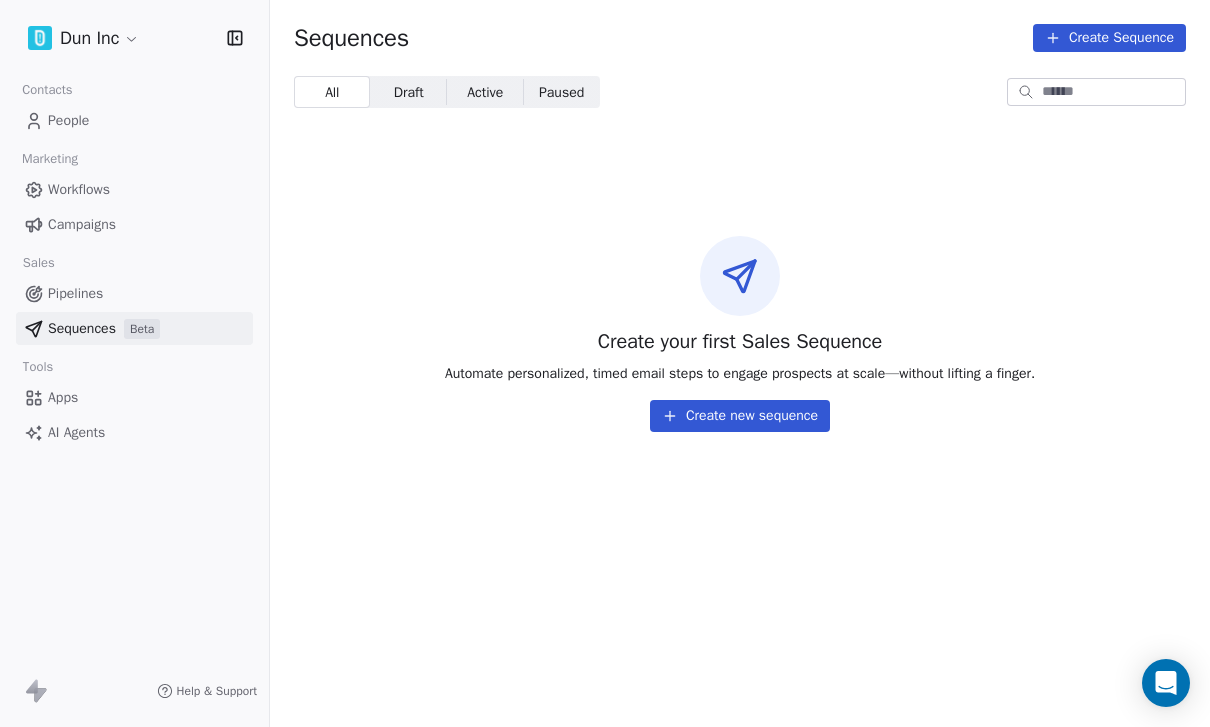 click on "Draft" at bounding box center (409, 92) 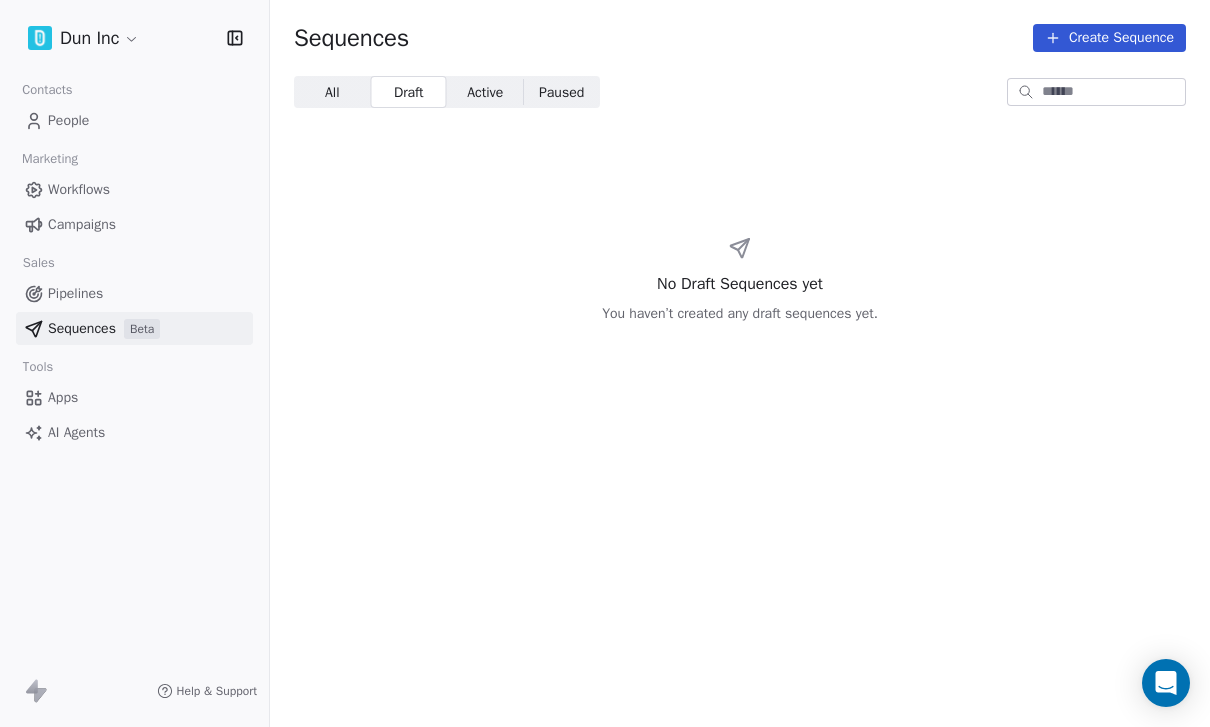 click on "Active" at bounding box center [485, 92] 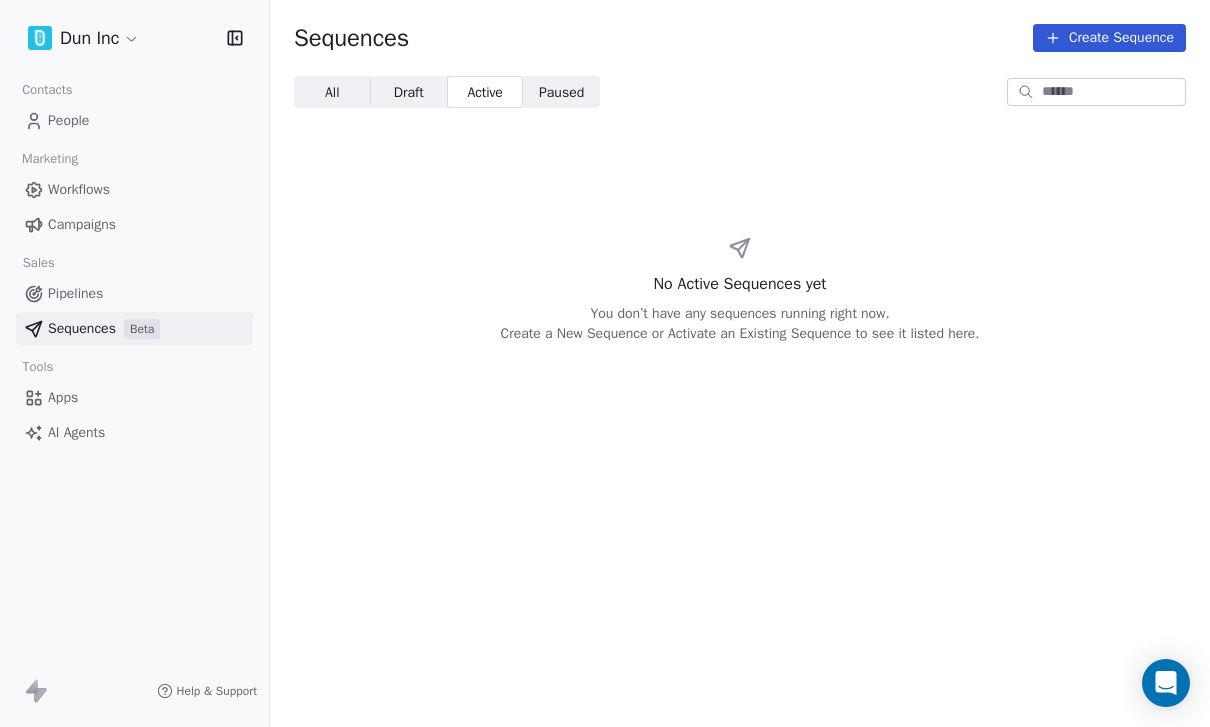 click on "All All" at bounding box center (332, 92) 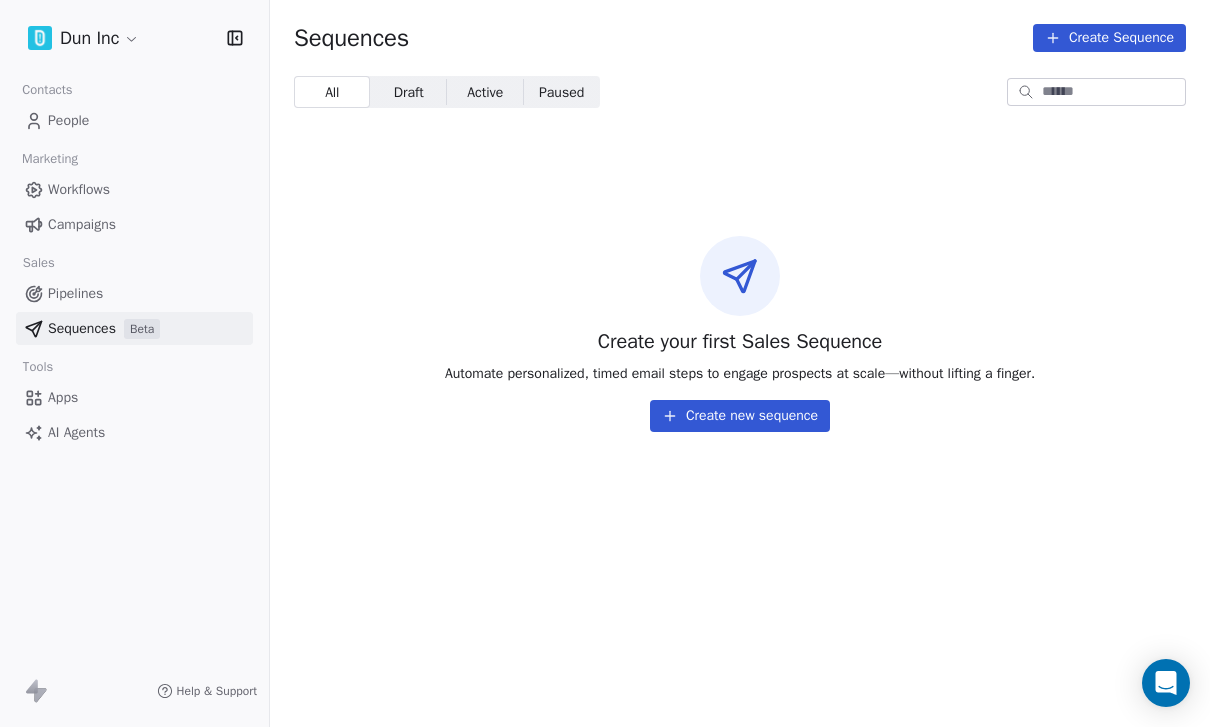 click on "Create new sequence" at bounding box center [740, 416] 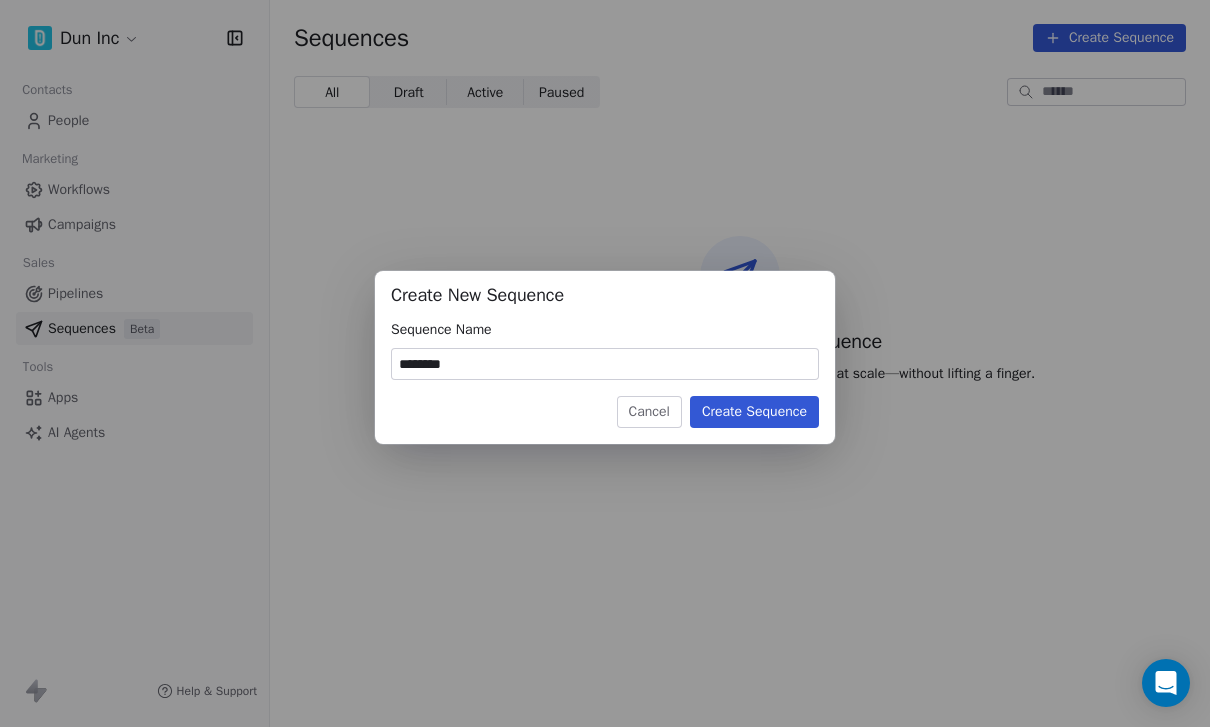 type on "********" 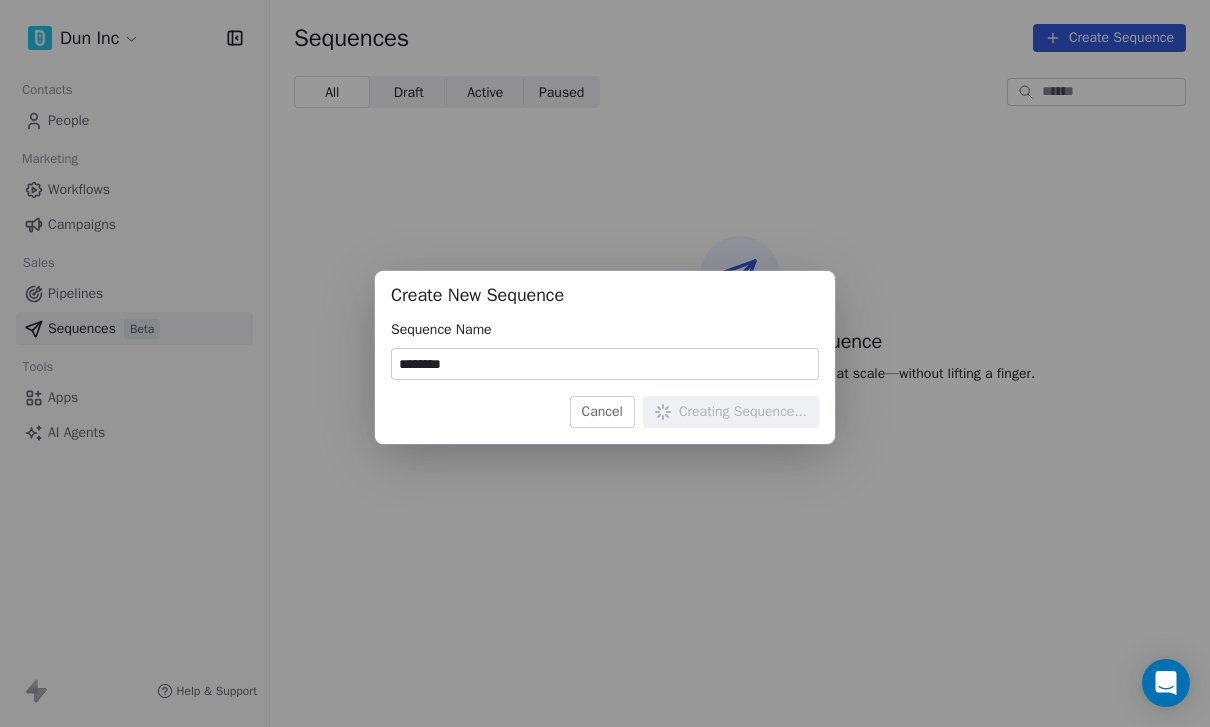 type 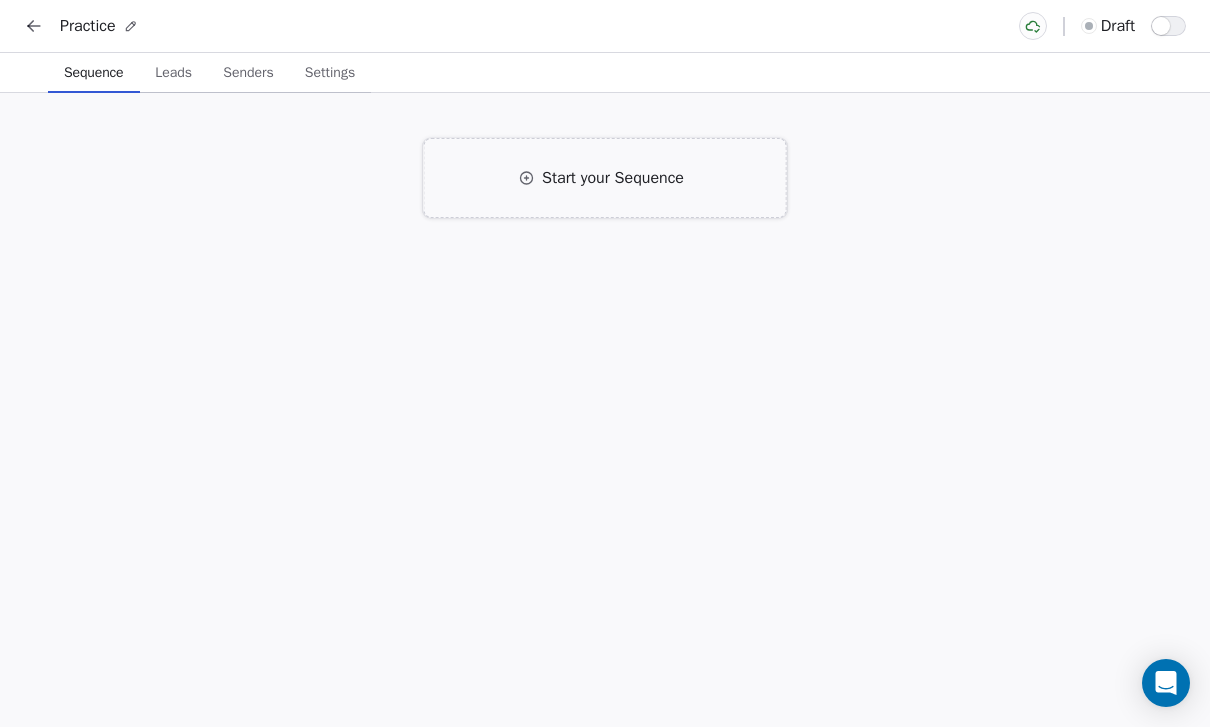 click on "Start your Sequence" at bounding box center [605, 178] 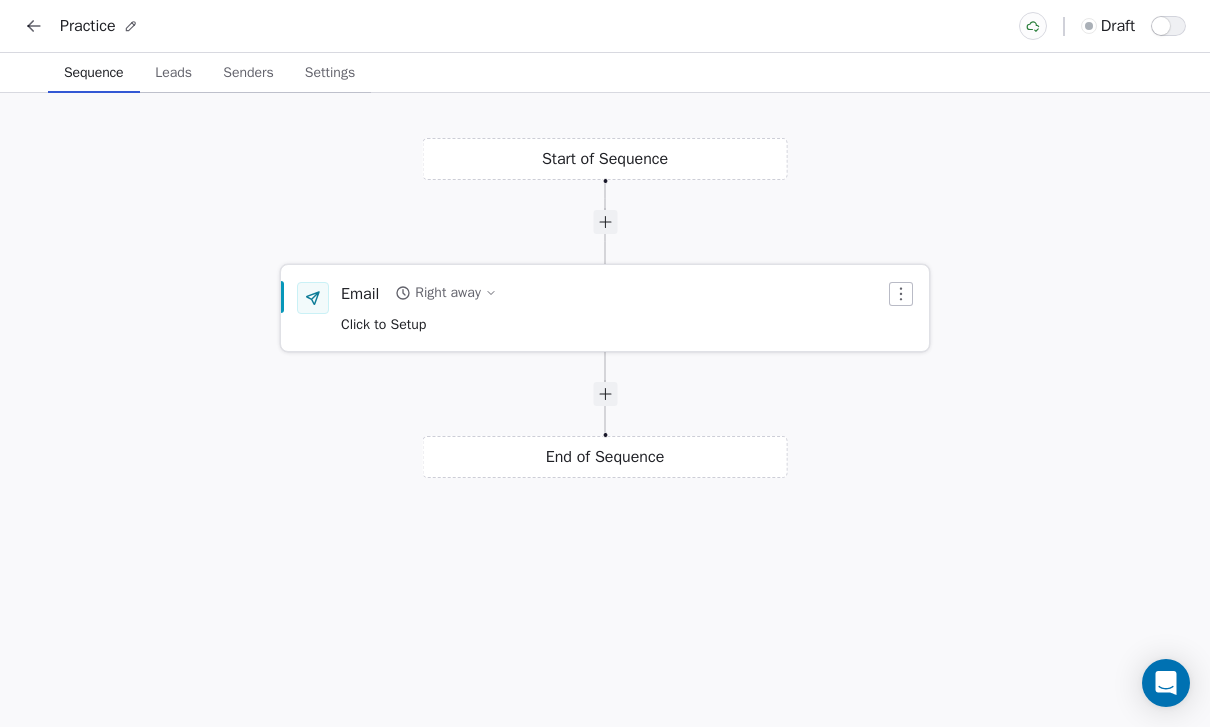 click 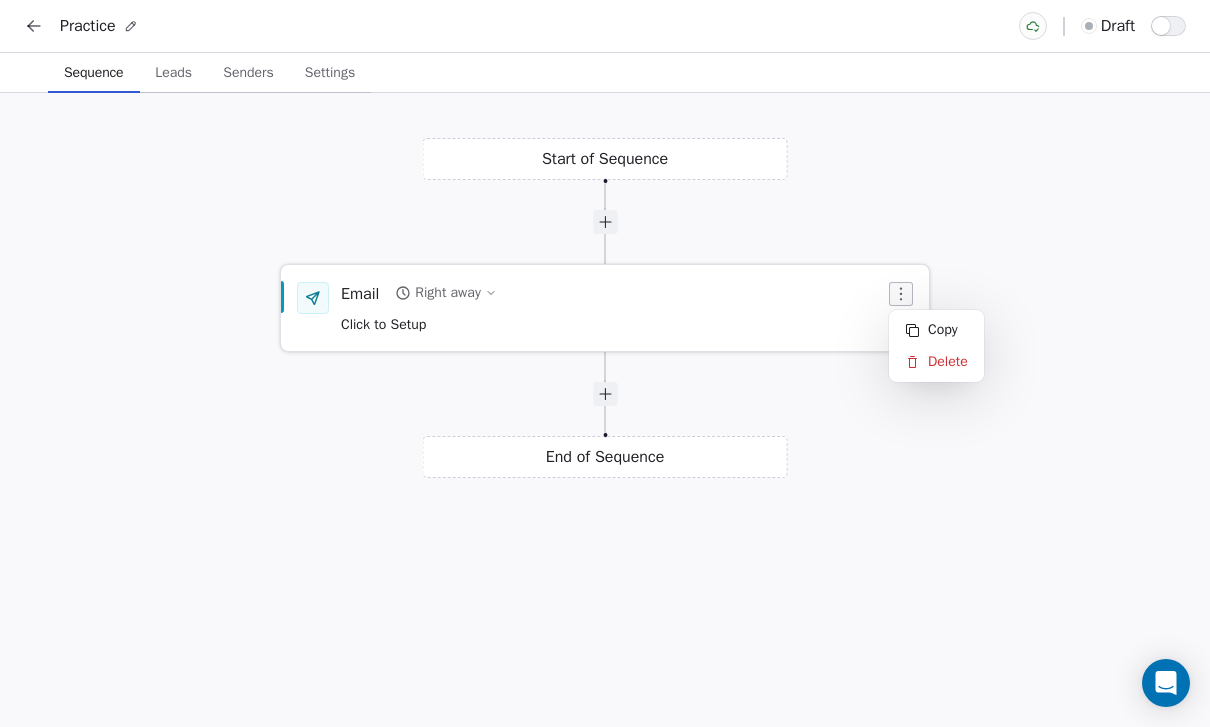 click on "Email Right away Click to Setup" at bounding box center [605, 308] 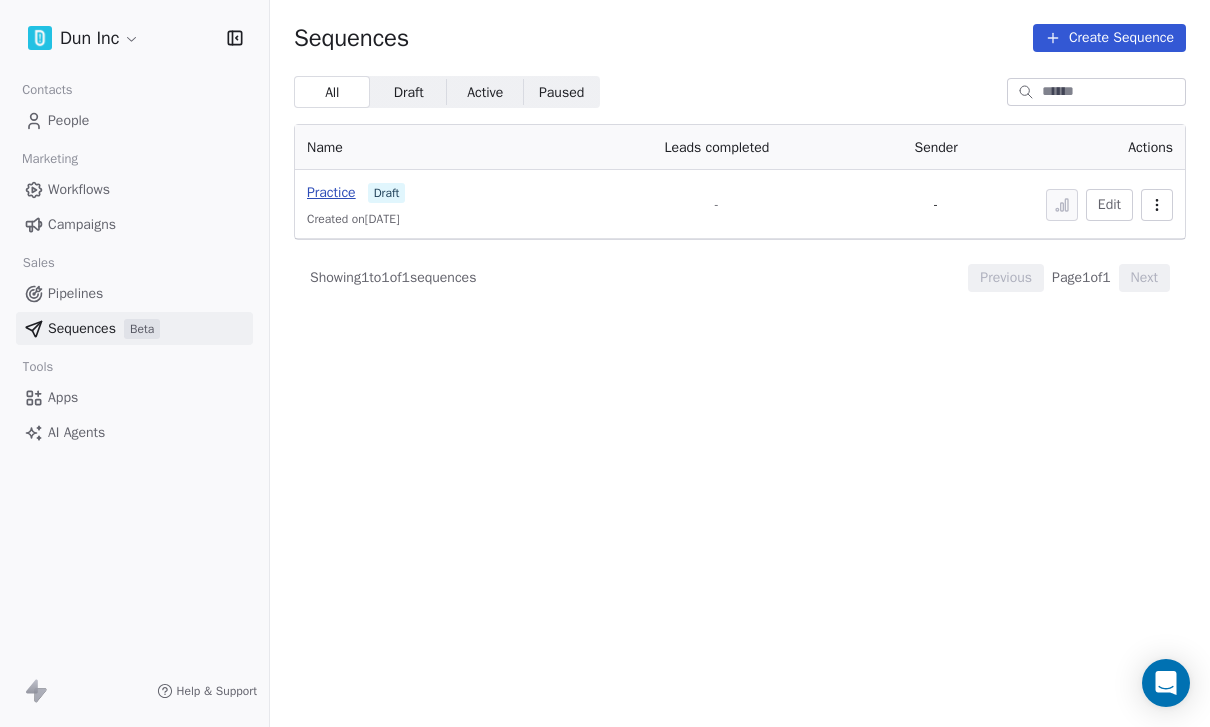 click on "Practice" at bounding box center [331, 192] 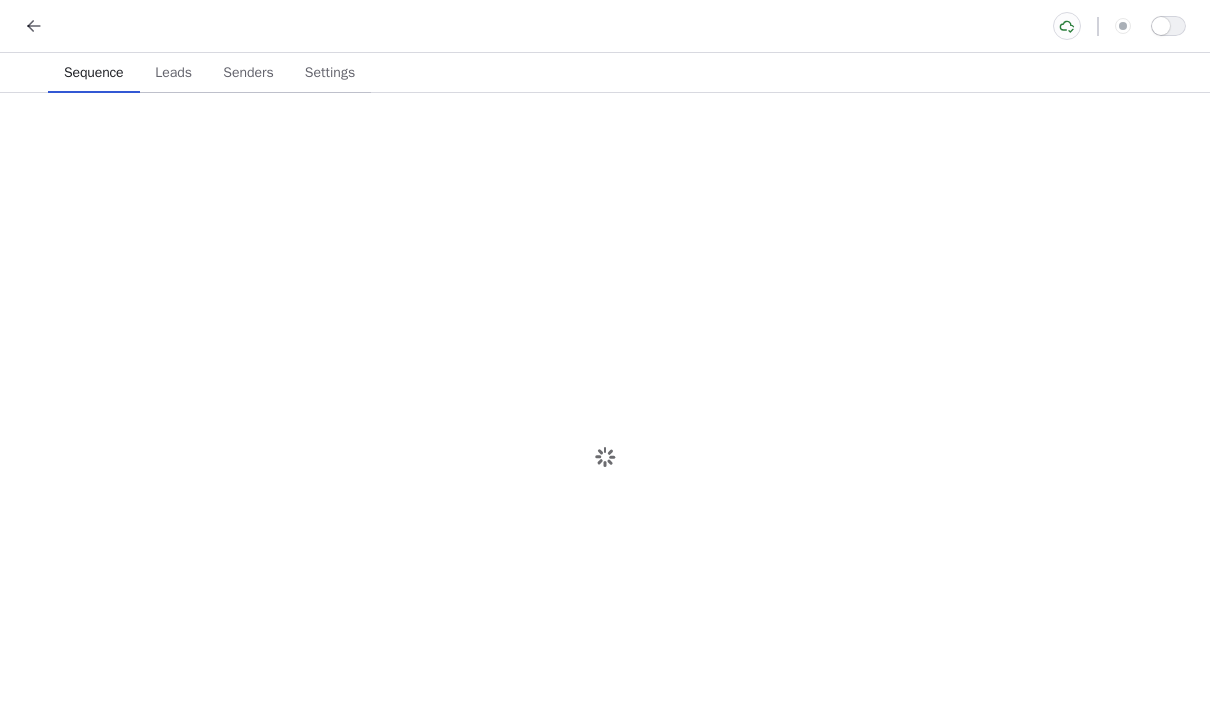 scroll, scrollTop: 0, scrollLeft: 0, axis: both 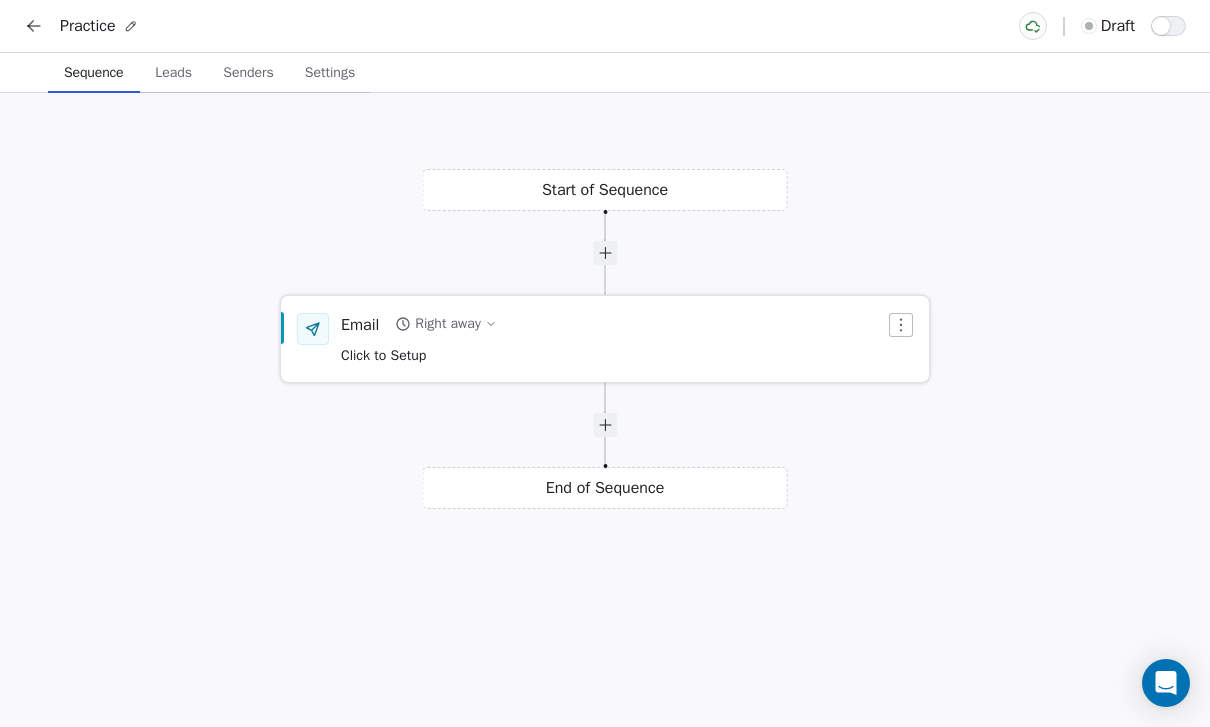 click on "Email Right away Click to Setup" at bounding box center (419, 339) 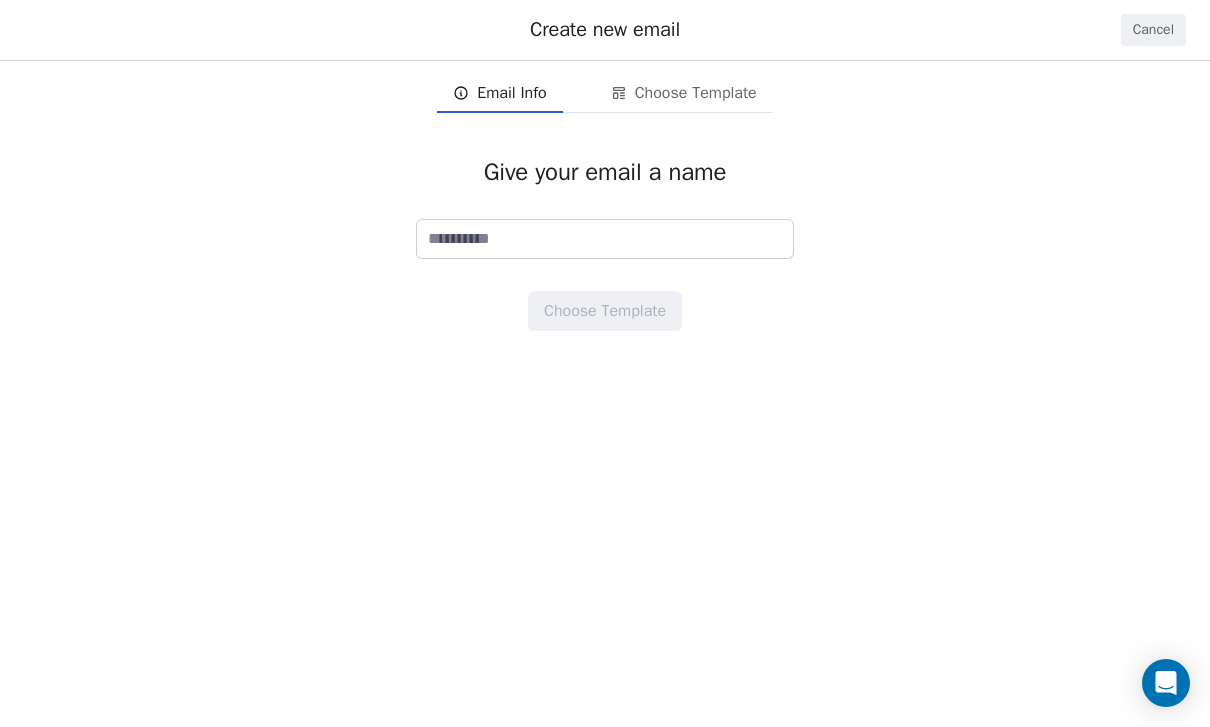 click at bounding box center [605, 239] 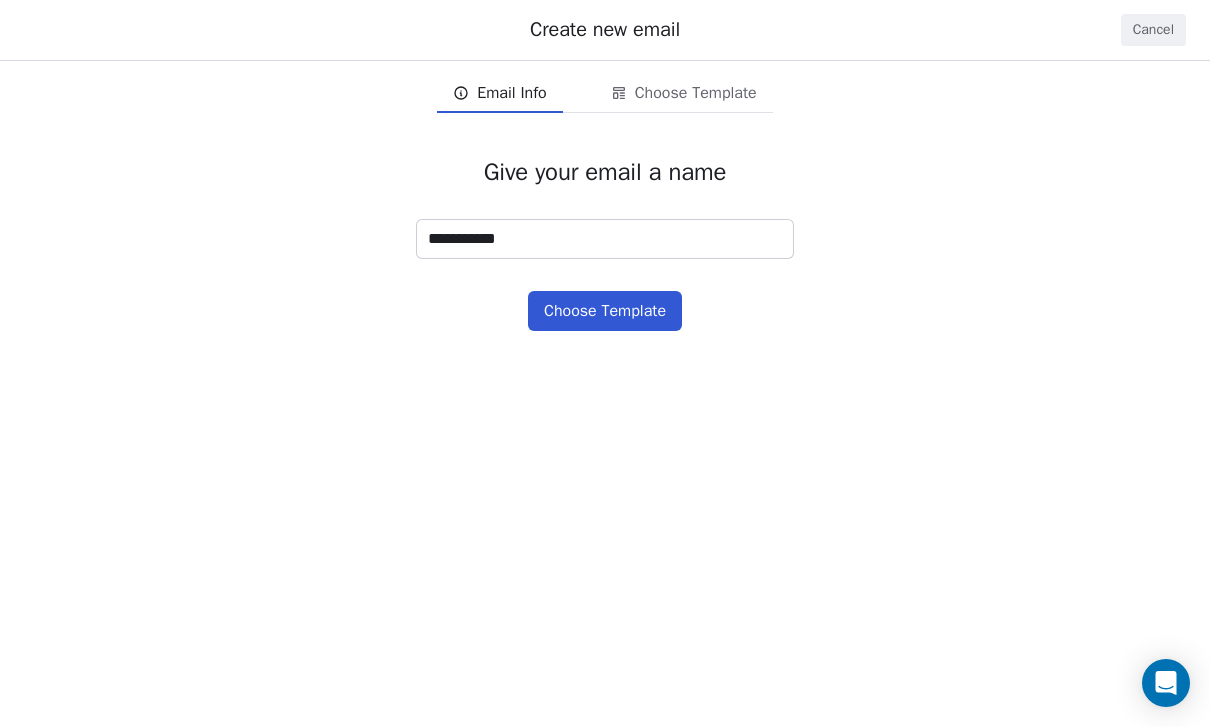 type on "**********" 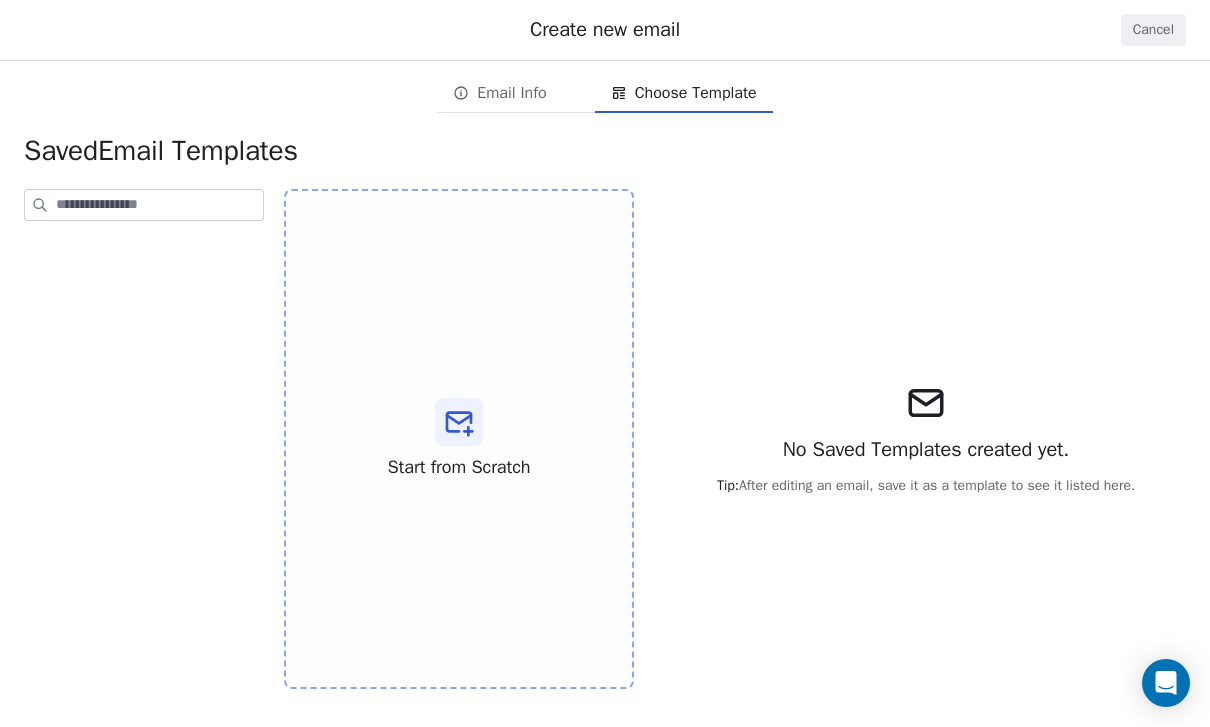click at bounding box center (159, 205) 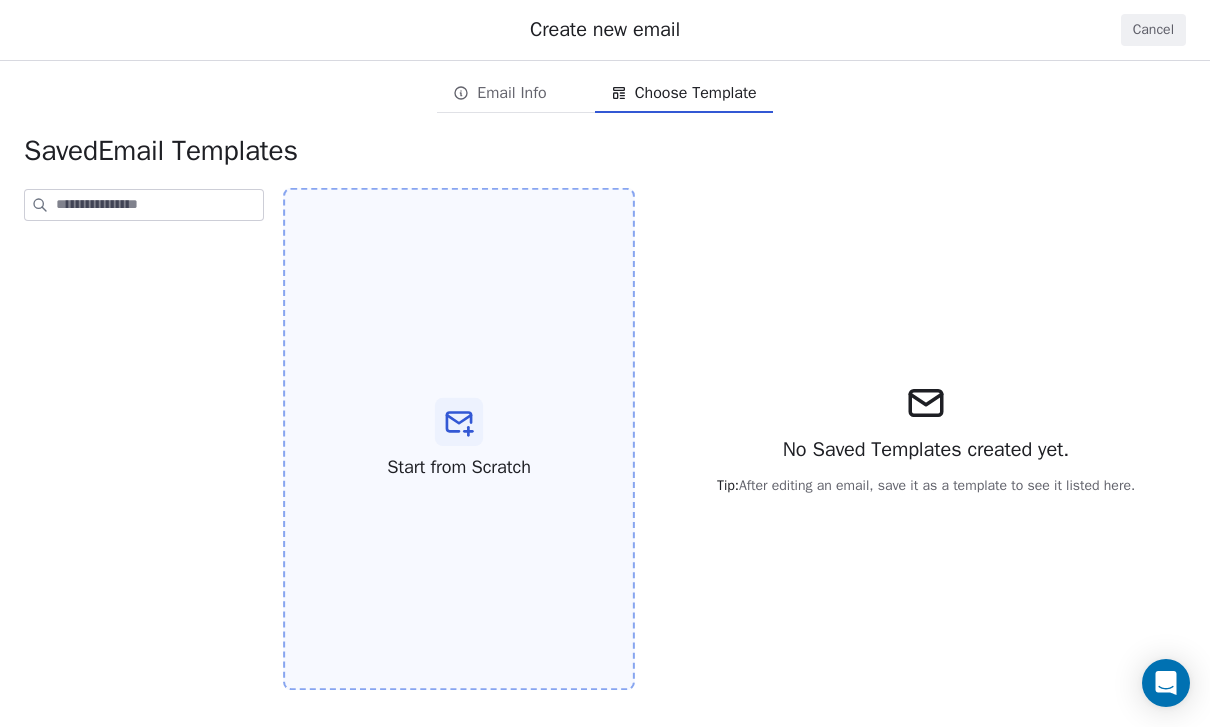 click 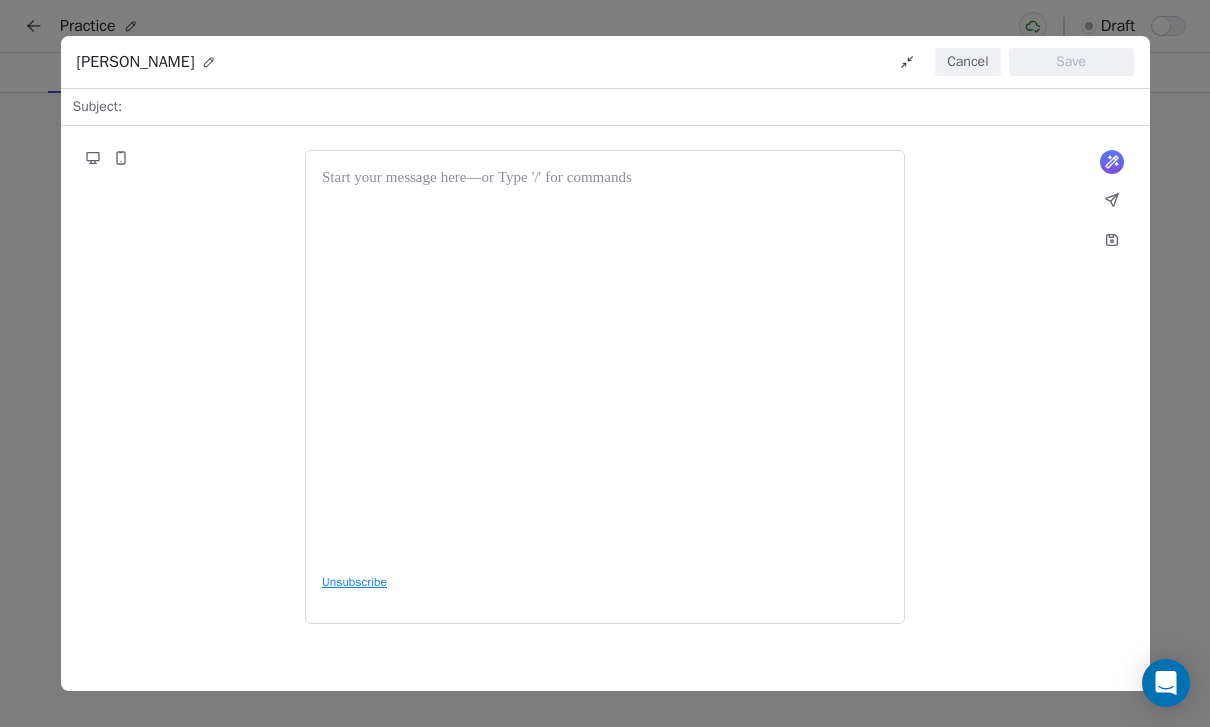 scroll, scrollTop: 0, scrollLeft: 0, axis: both 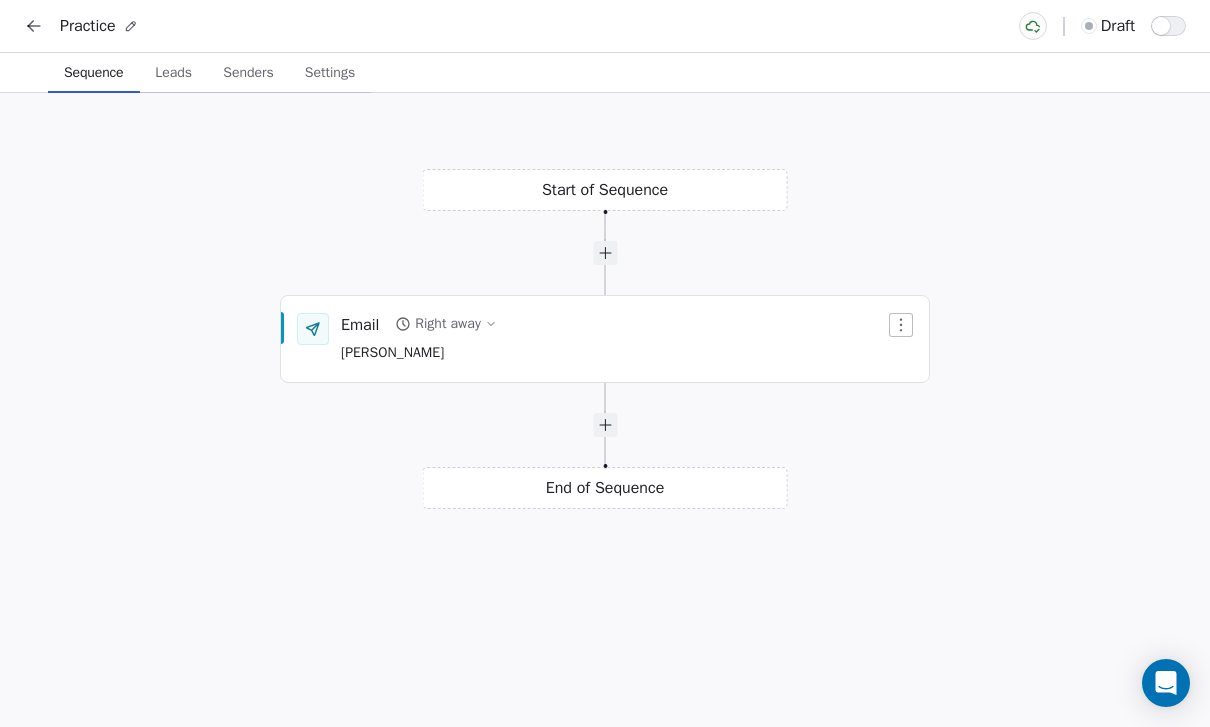 click on "Leads" at bounding box center (173, 73) 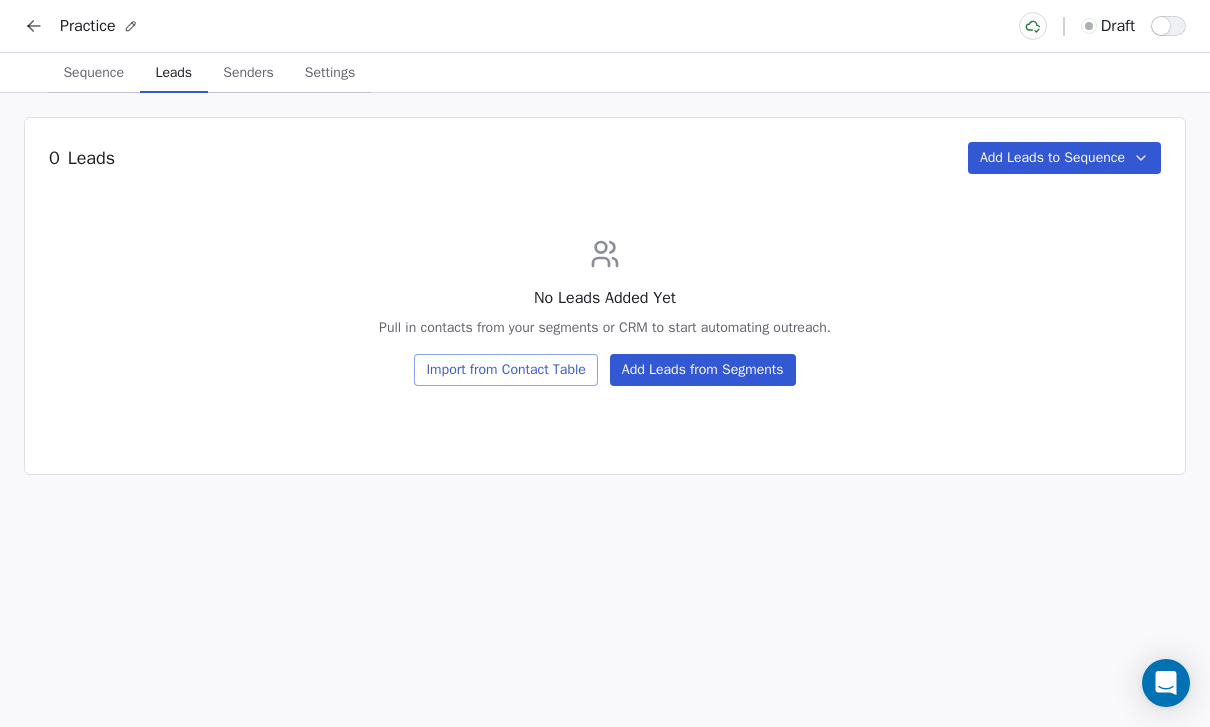 click on "Senders" at bounding box center [248, 73] 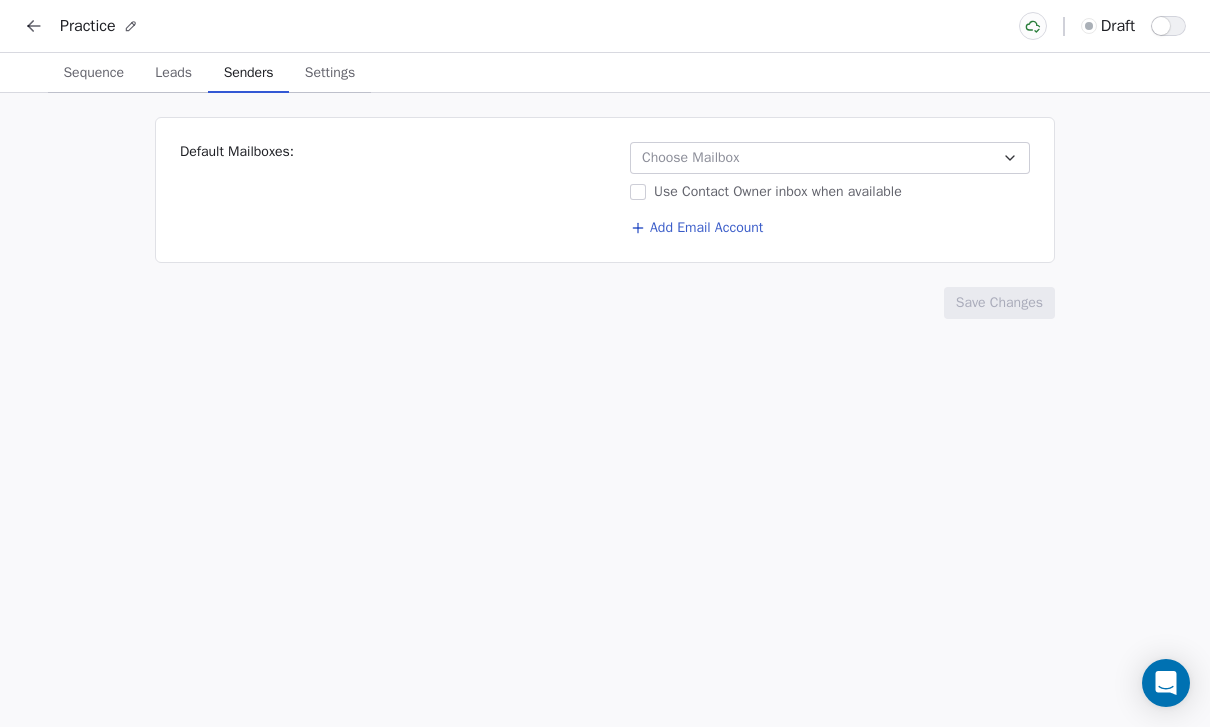 click on "Choose Mailbox" at bounding box center (690, 158) 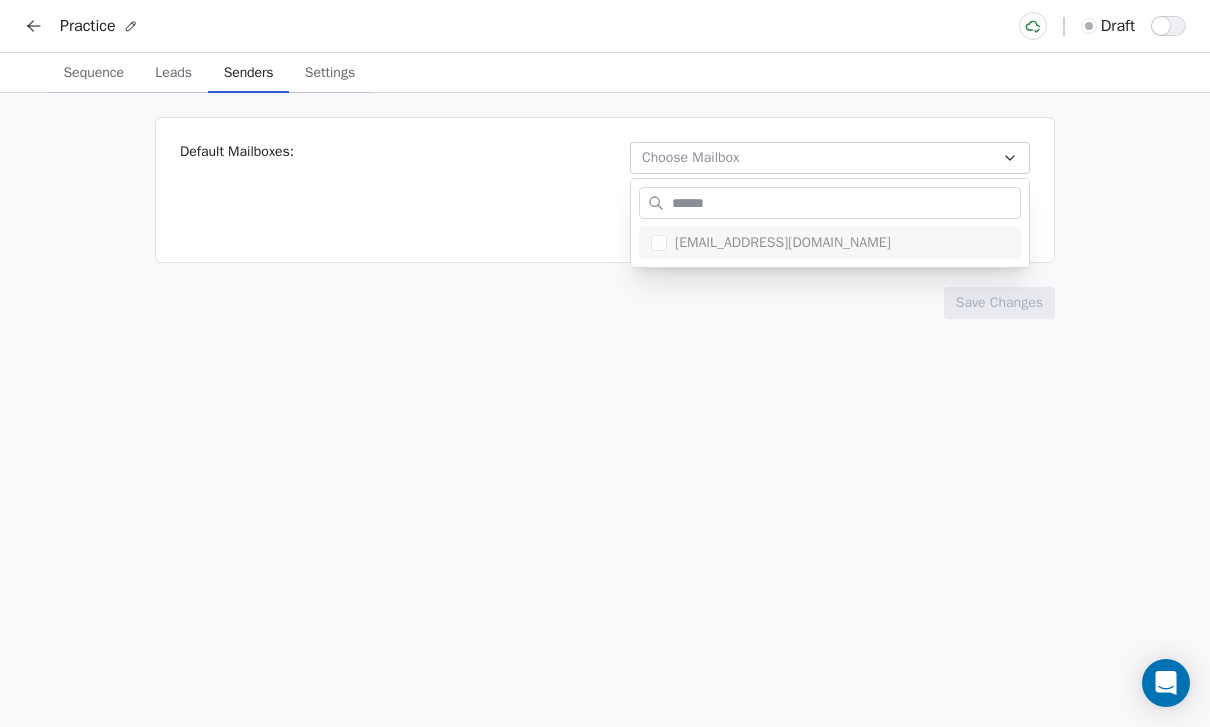click on "Practice draft Sequence Sequence Leads Leads Senders Senders Settings Settings Default Mailboxes: Choose Mailbox Use Contact Owner inbox when available Add Email Account Save Changes
lilianijeomauwakwe@gmail.com" at bounding box center (605, 363) 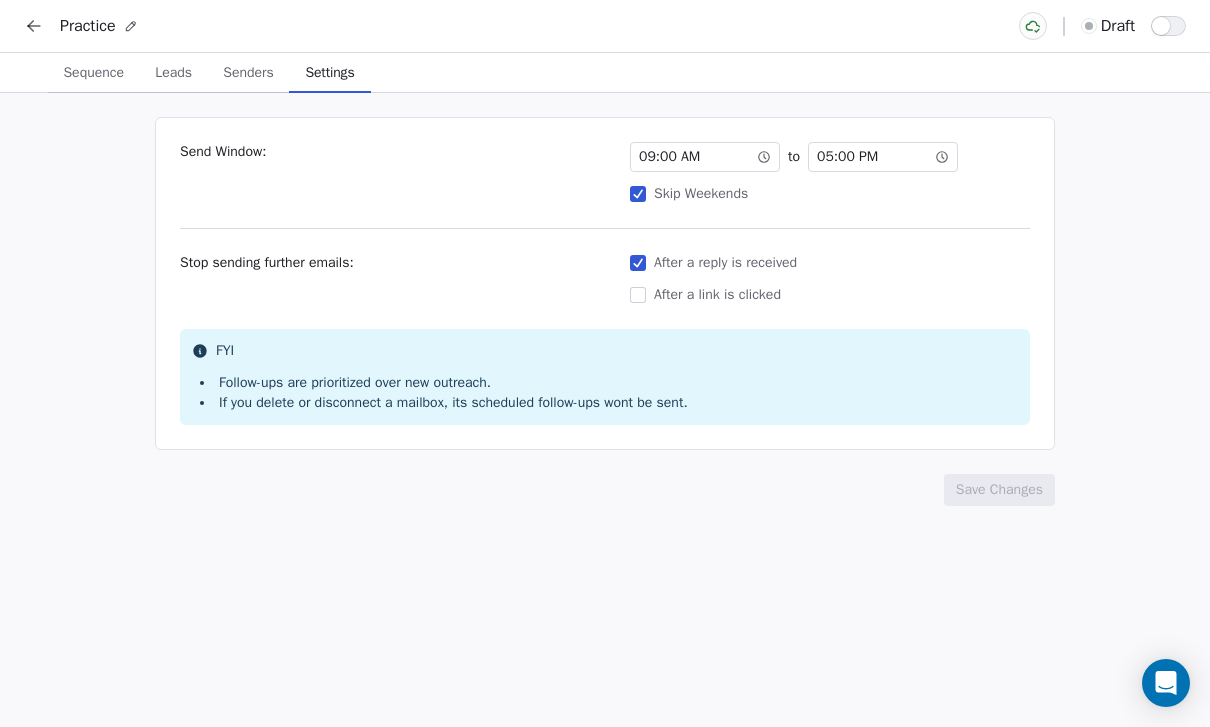click on "Settings" at bounding box center [329, 73] 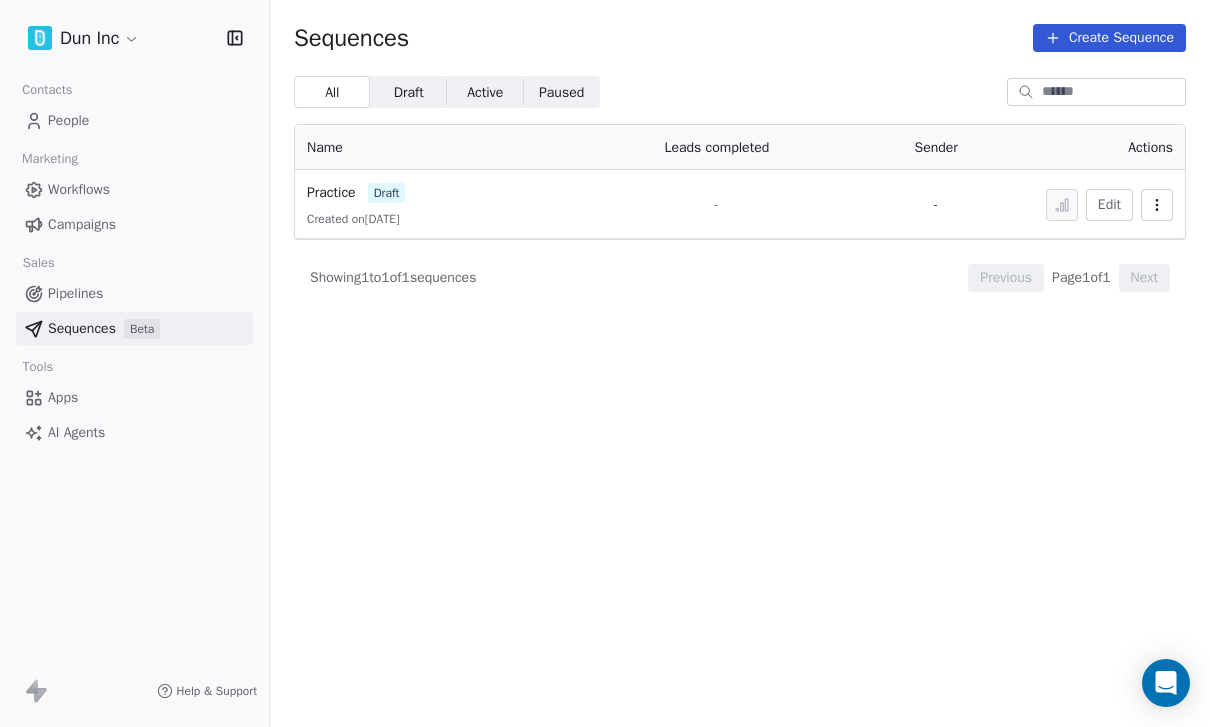 click on "Pipelines" at bounding box center [75, 293] 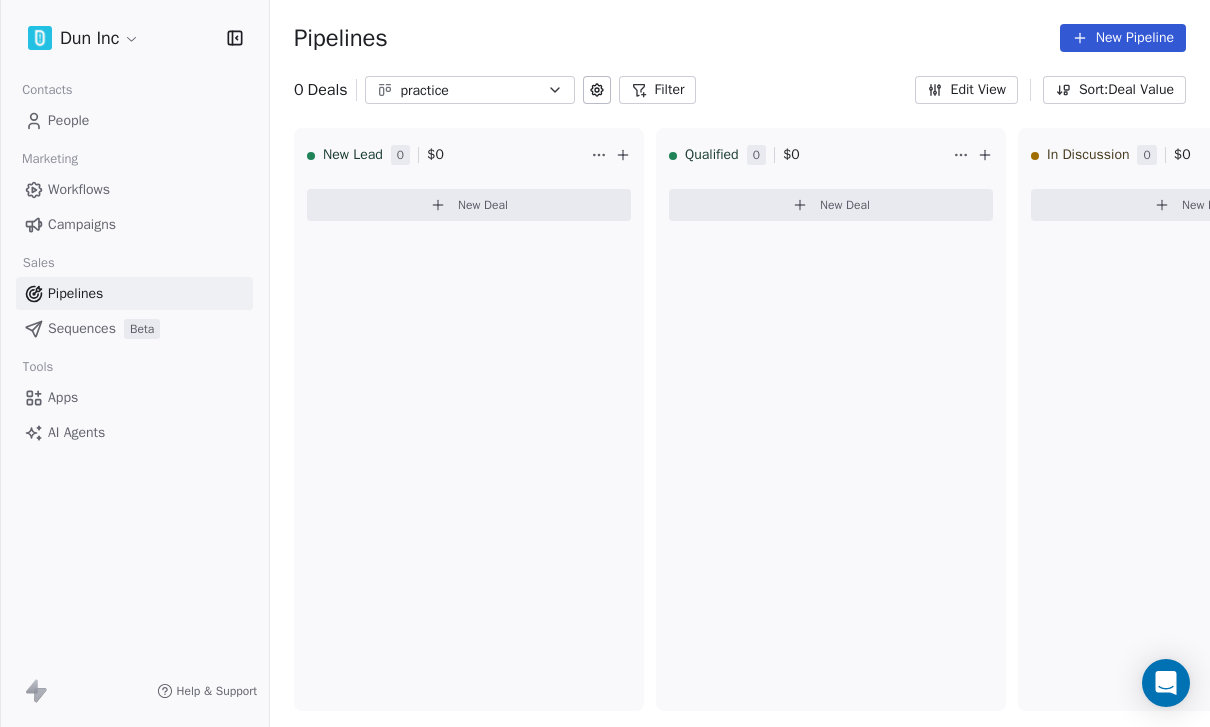 click on "Apps" at bounding box center (63, 397) 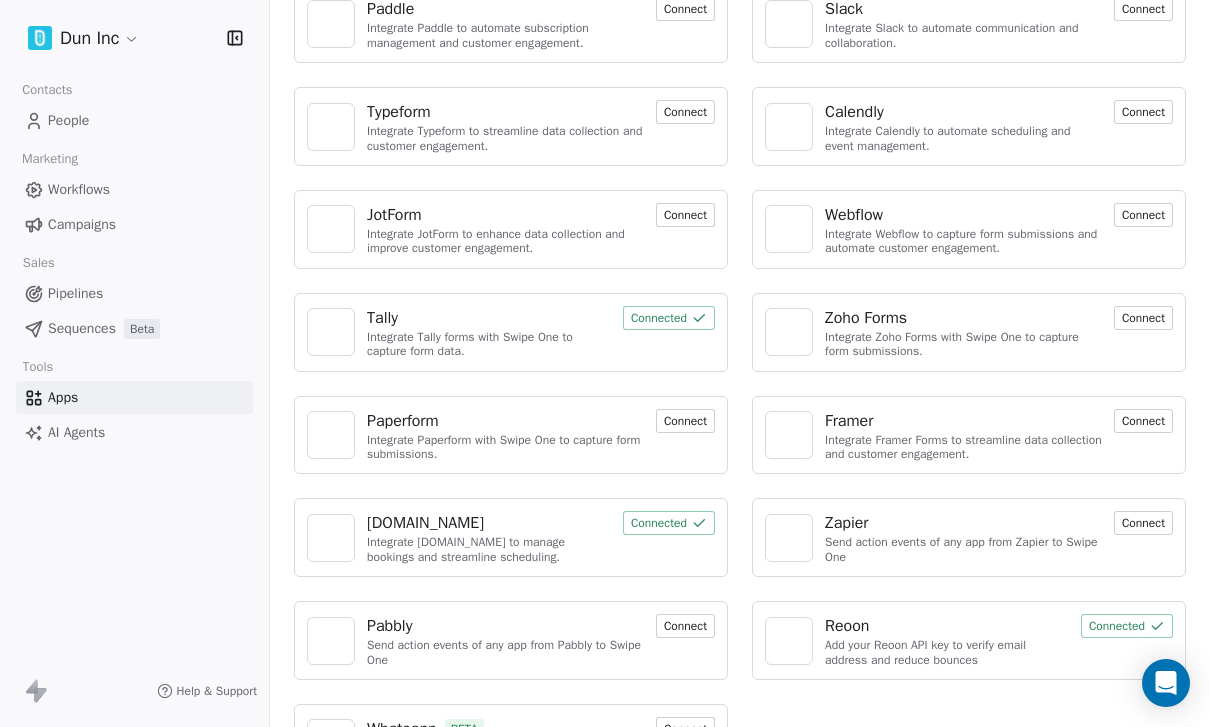 scroll, scrollTop: 447, scrollLeft: 0, axis: vertical 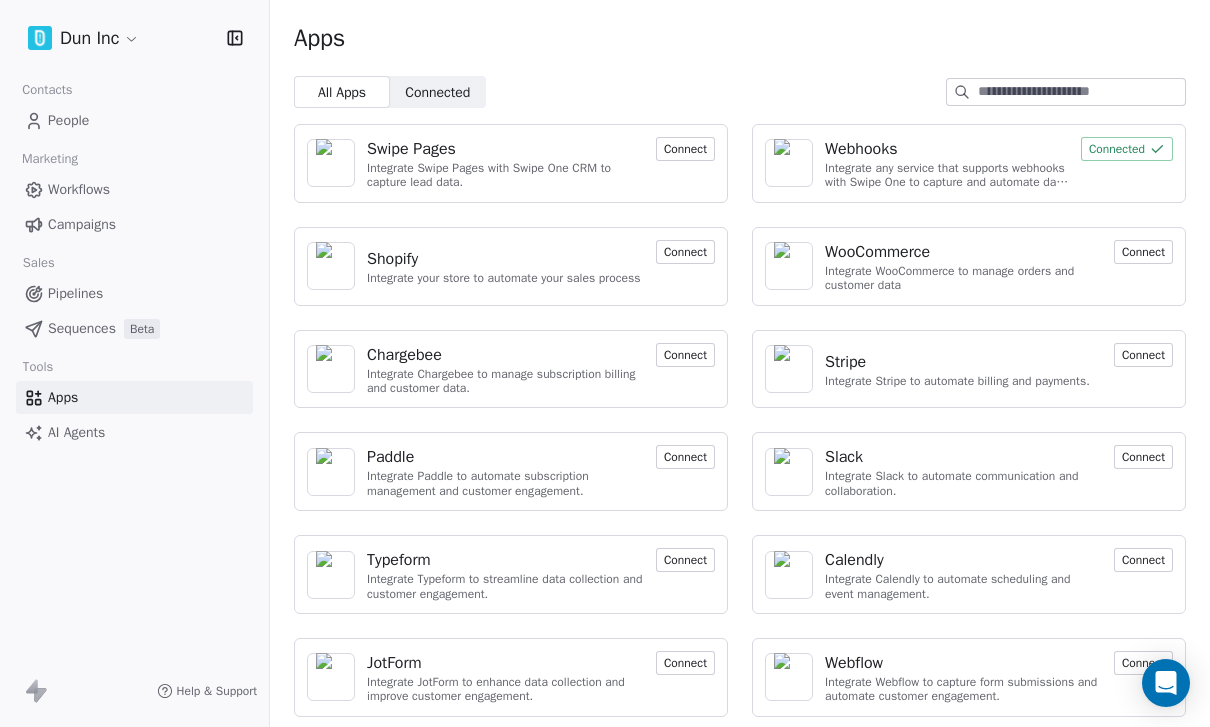 click on "Workflows" at bounding box center [79, 189] 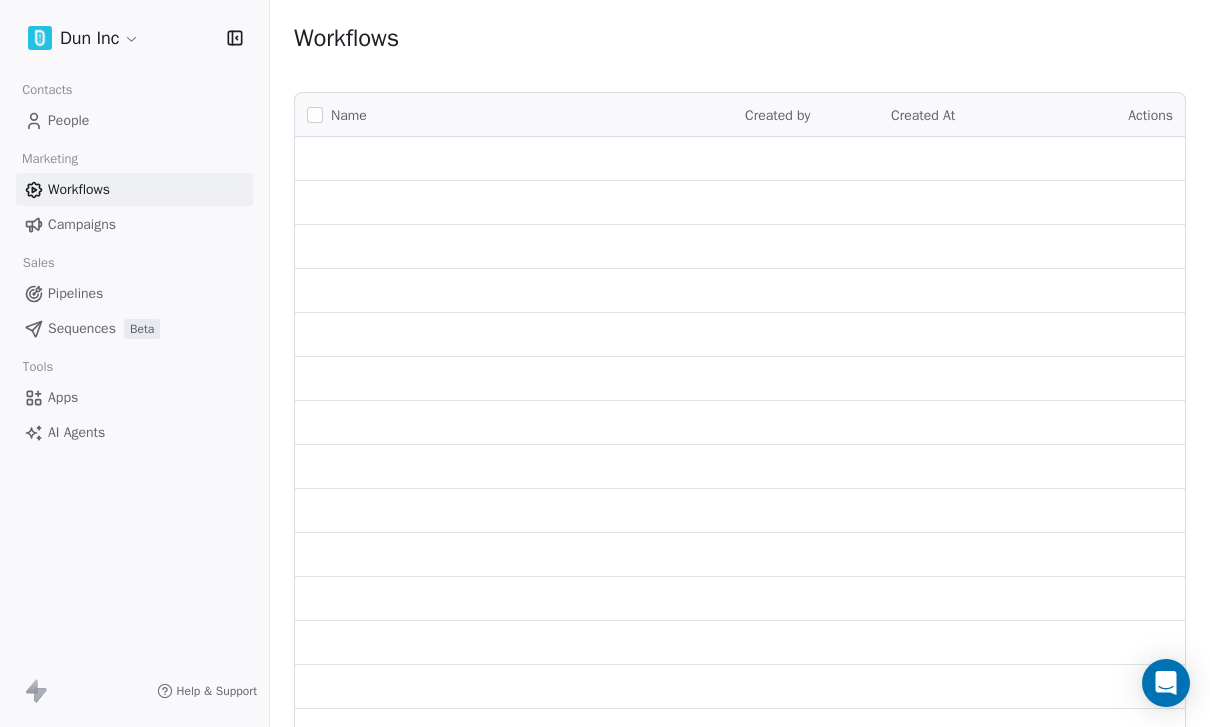 scroll, scrollTop: 0, scrollLeft: 0, axis: both 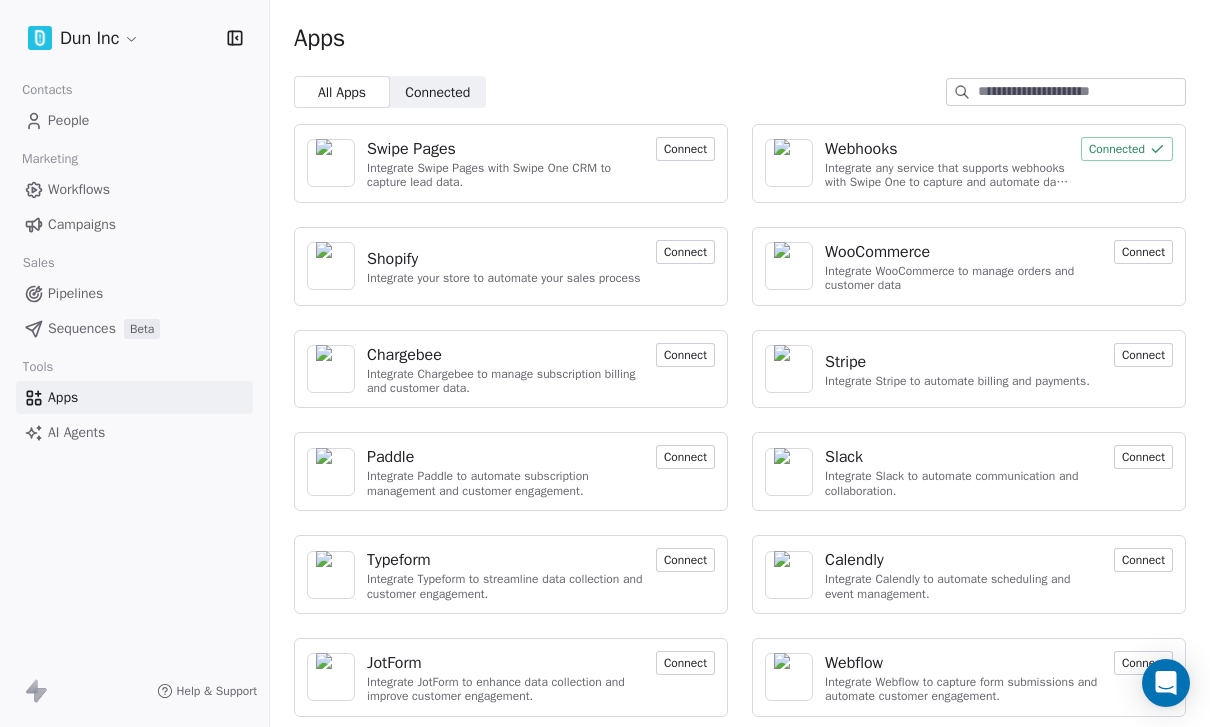 drag, startPoint x: 1050, startPoint y: 95, endPoint x: 1050, endPoint y: 28, distance: 67 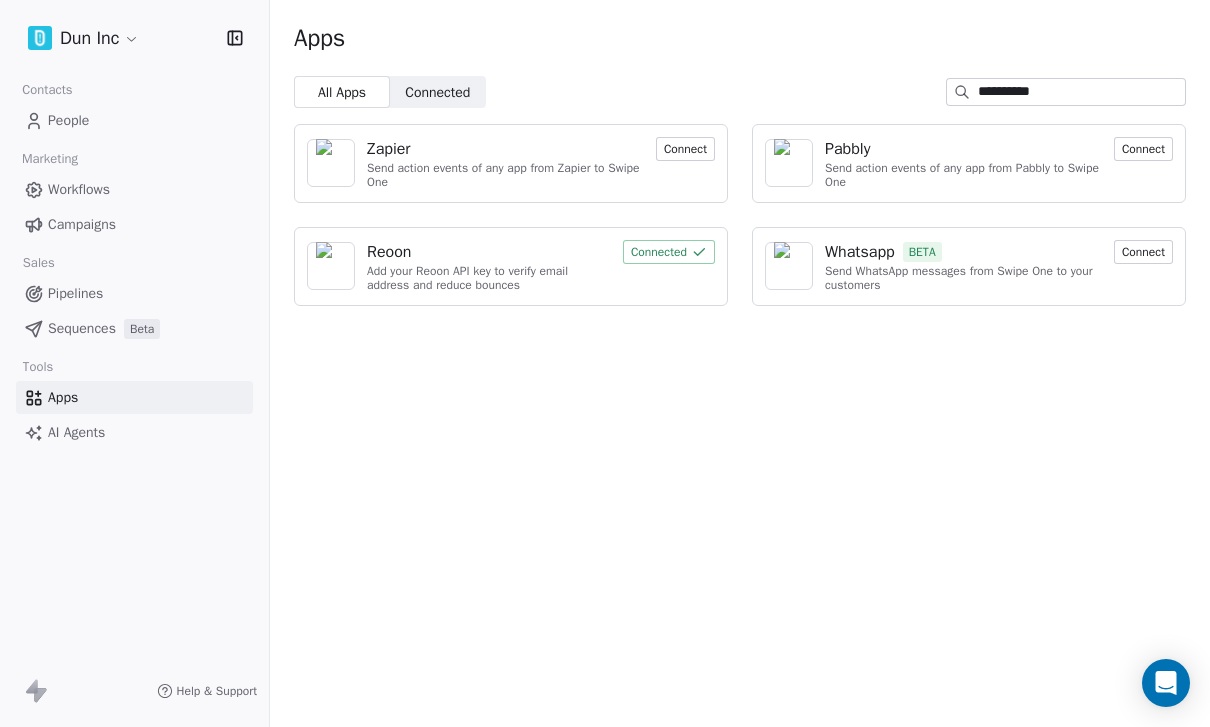 type on "**********" 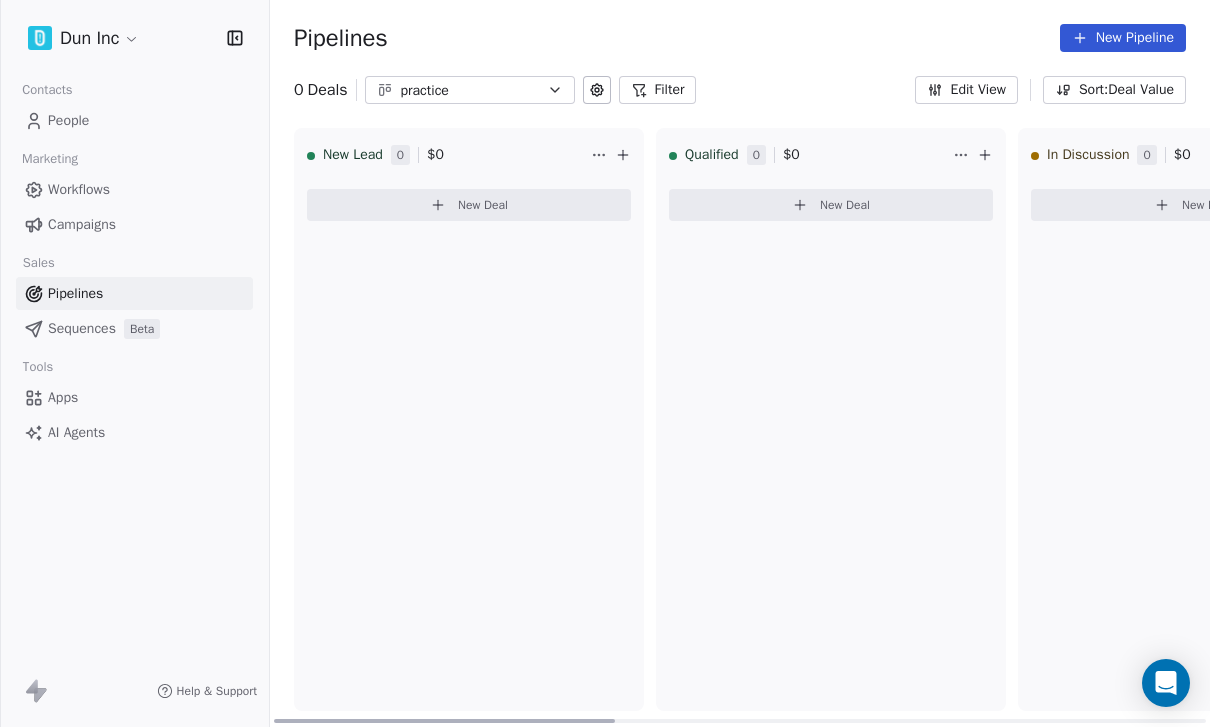 click on "New Deal" at bounding box center [483, 205] 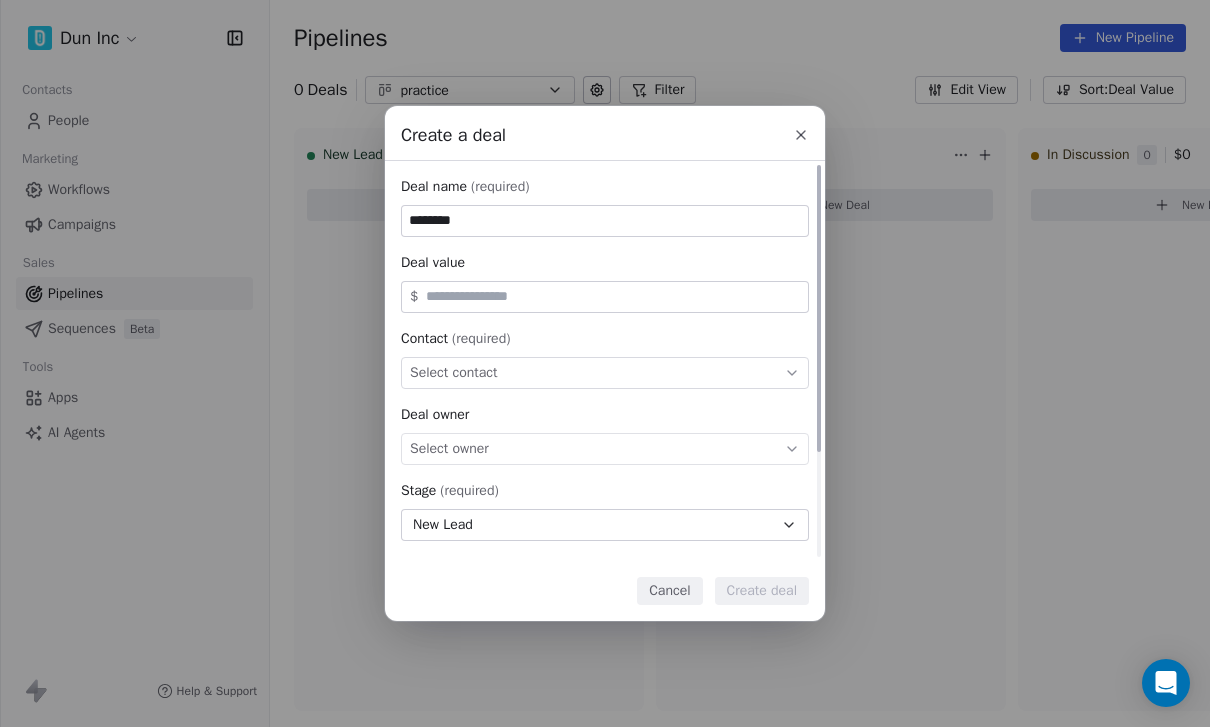 type on "********" 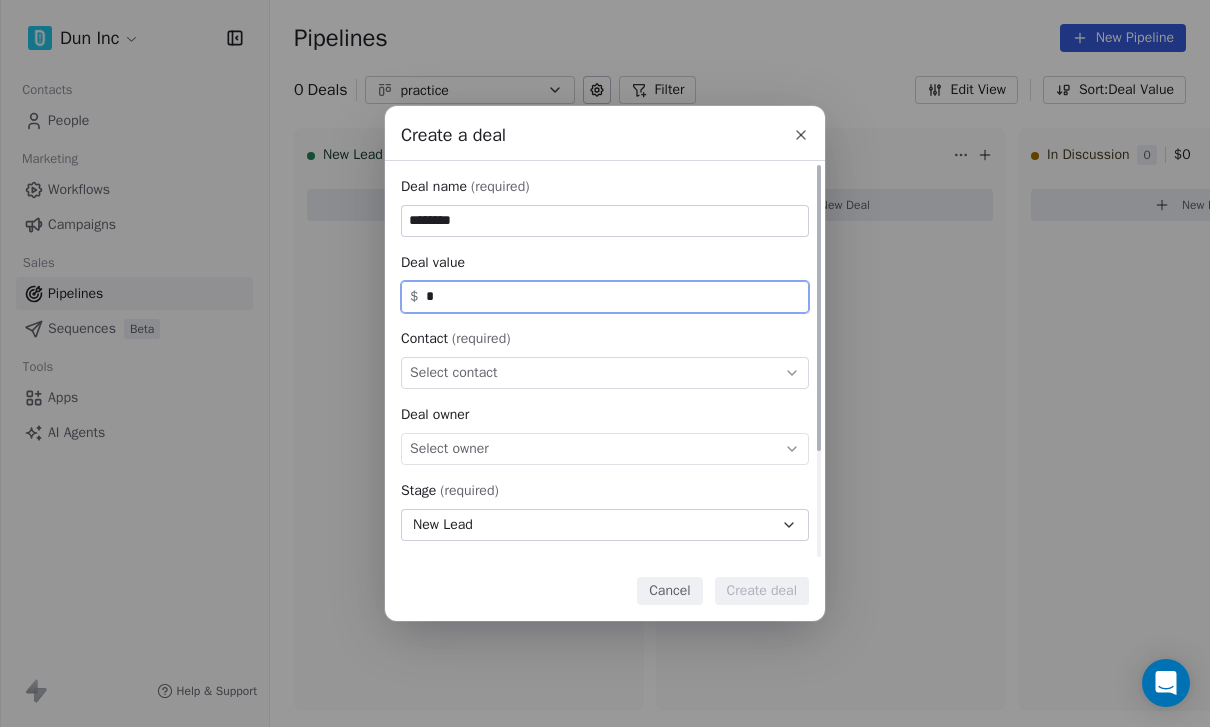 type on "*" 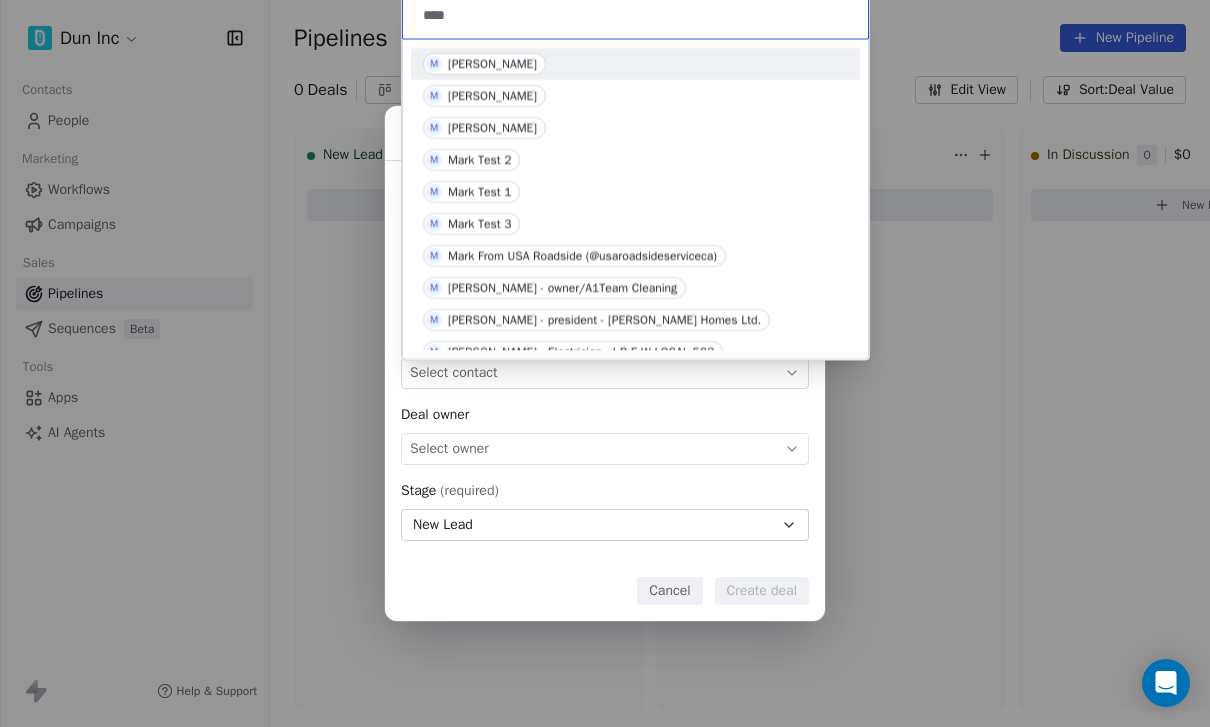 type on "****" 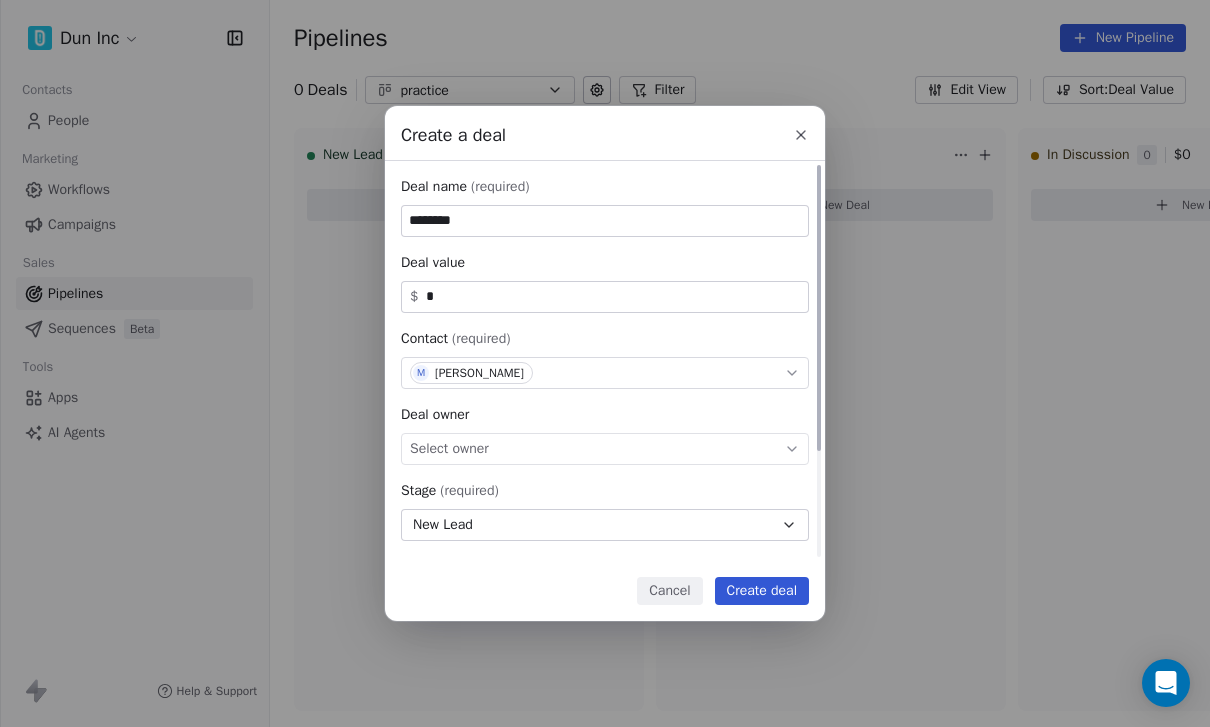 click on "Select owner" at bounding box center (605, 449) 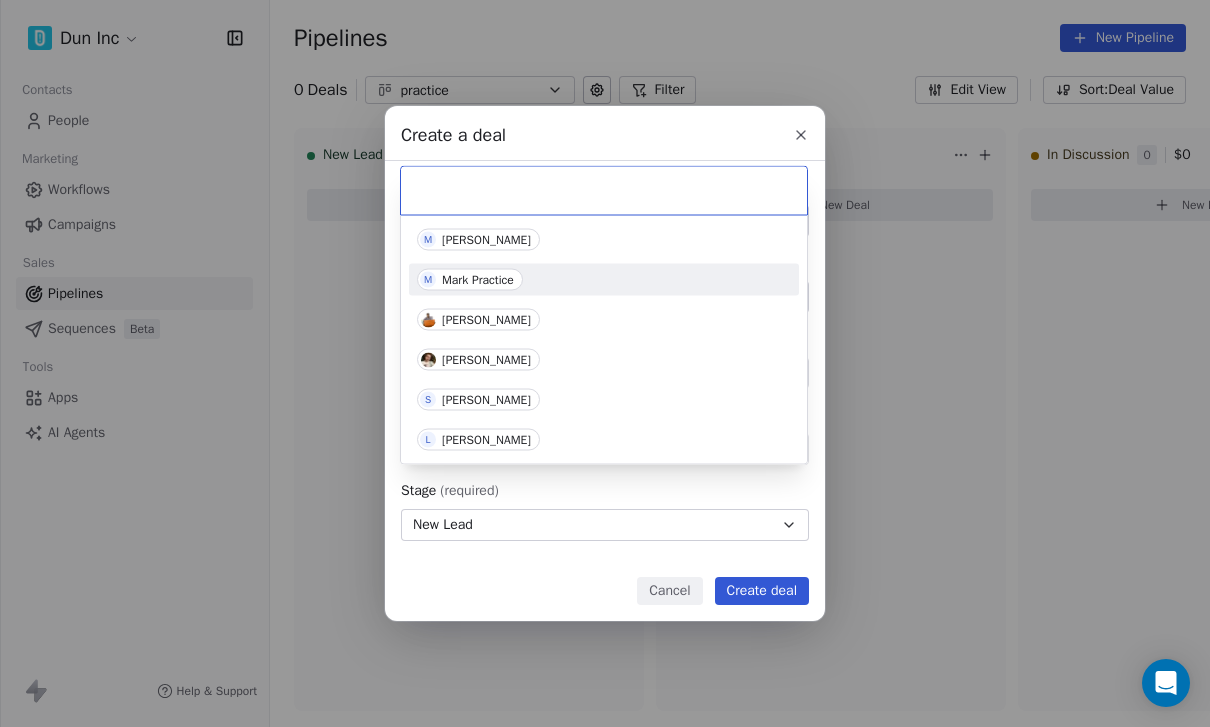 click on "Mark Practice" at bounding box center (478, 280) 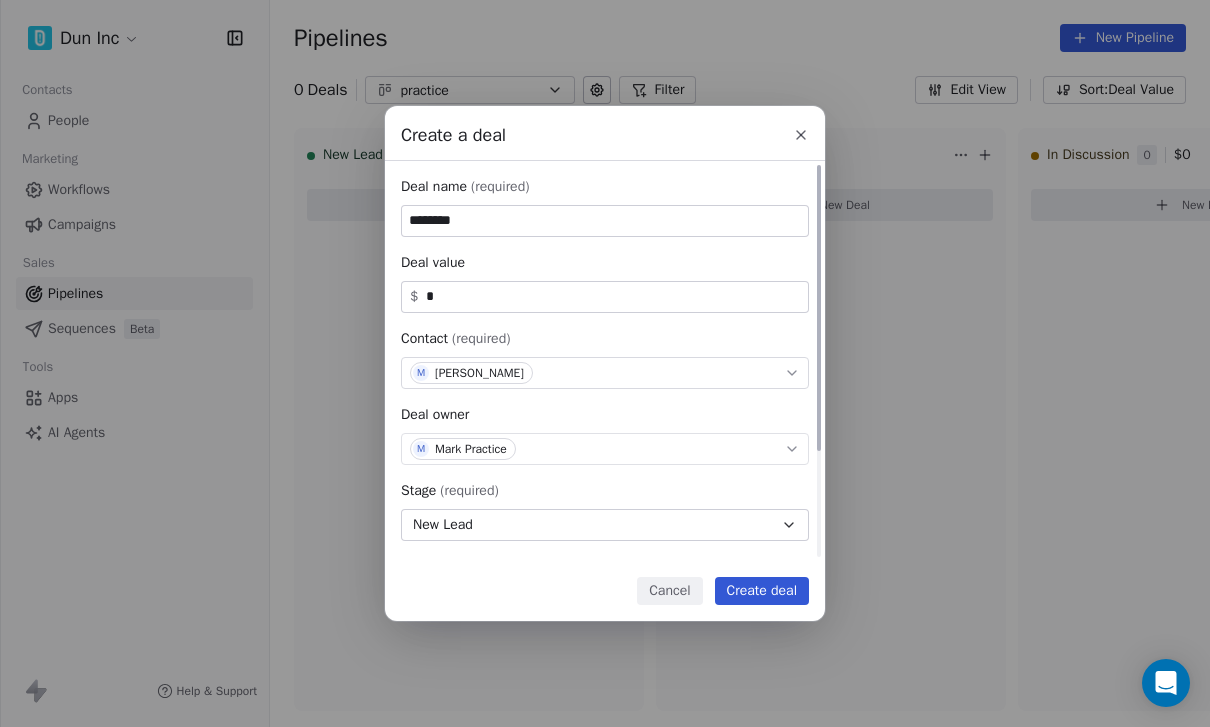 click on "New Lead" at bounding box center (605, 525) 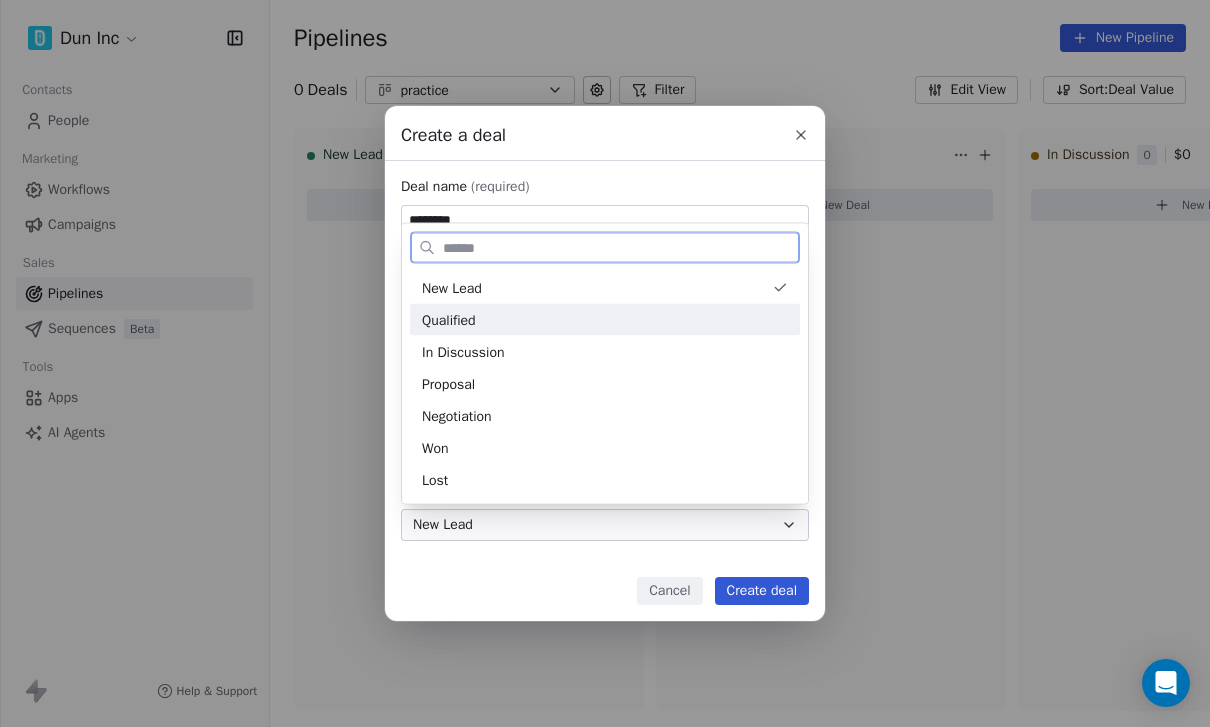 click on "Qualified" at bounding box center (449, 319) 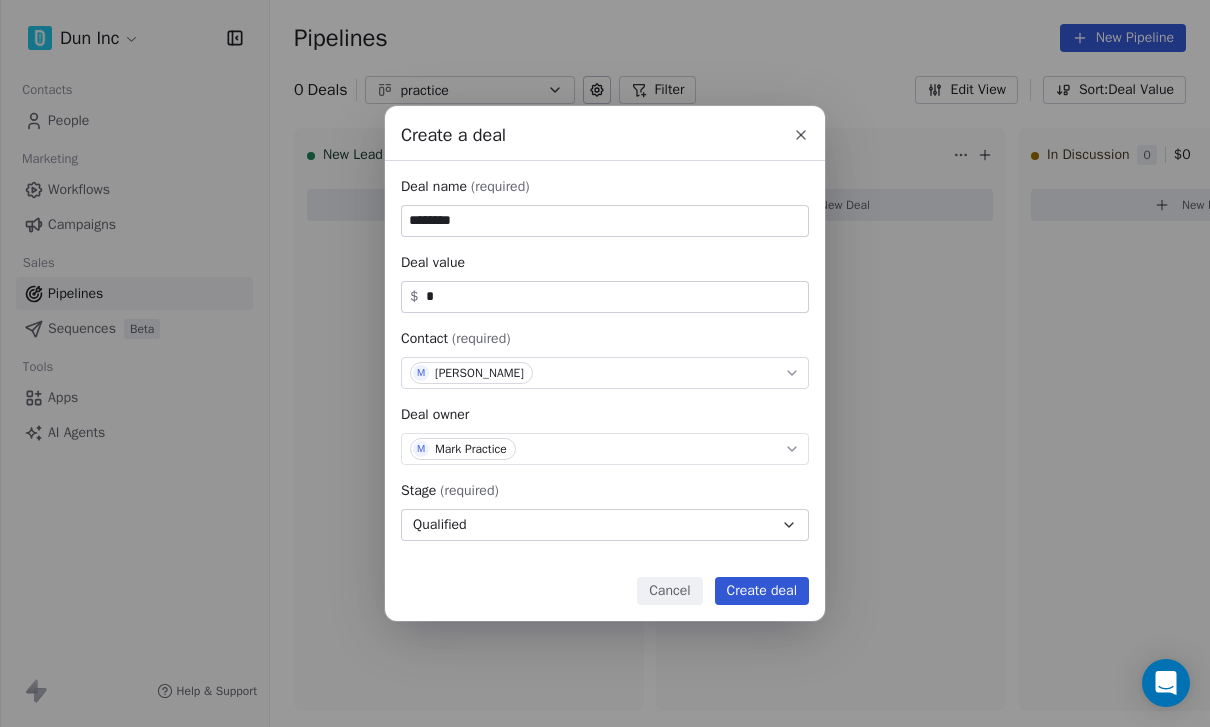 click on "Create deal" at bounding box center (762, 591) 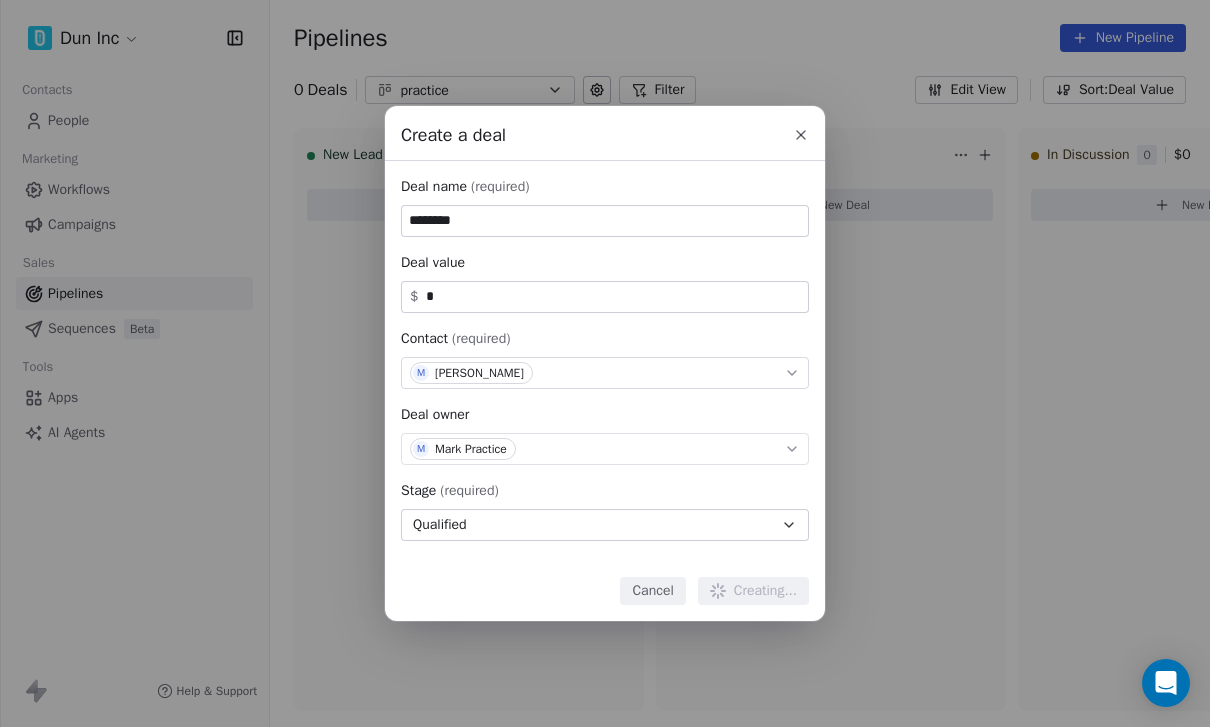 type 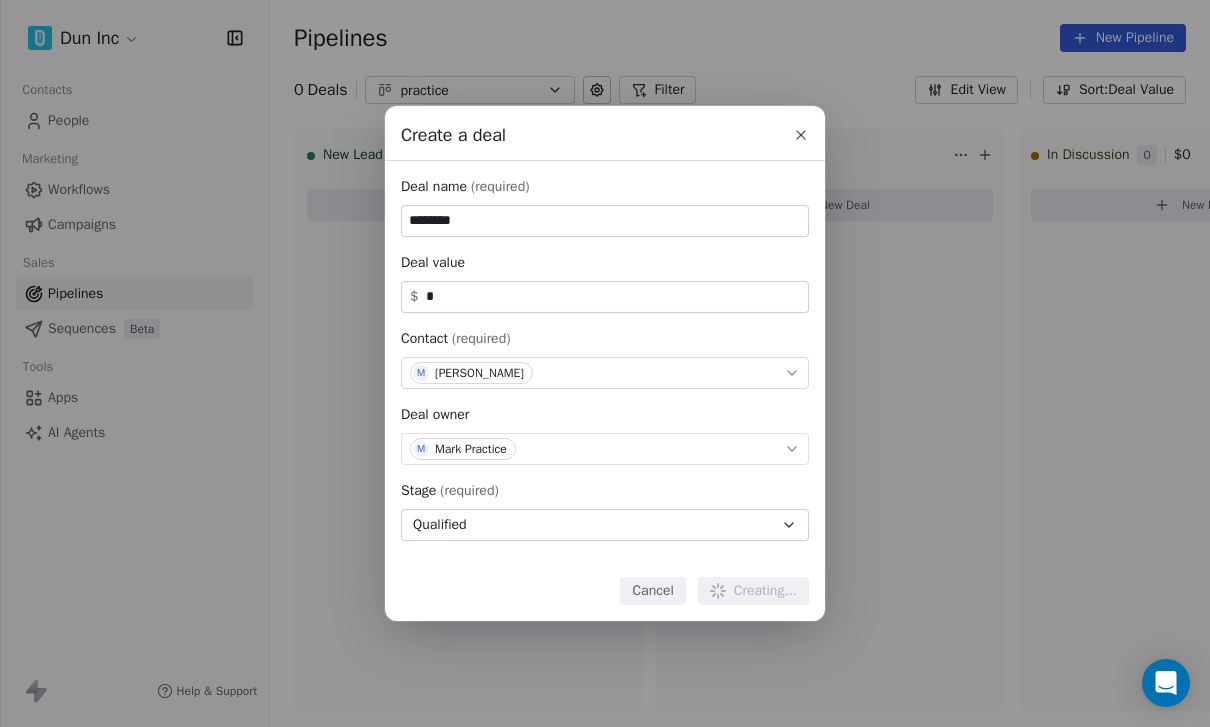 type 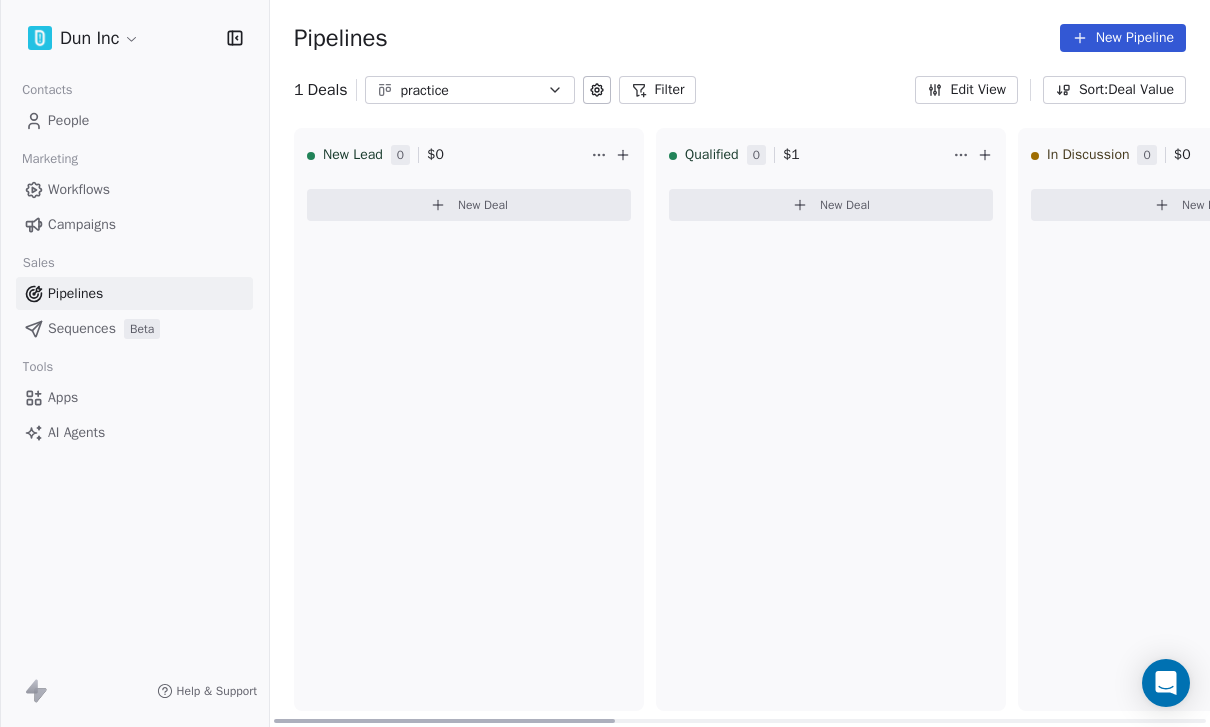 scroll, scrollTop: 0, scrollLeft: 0, axis: both 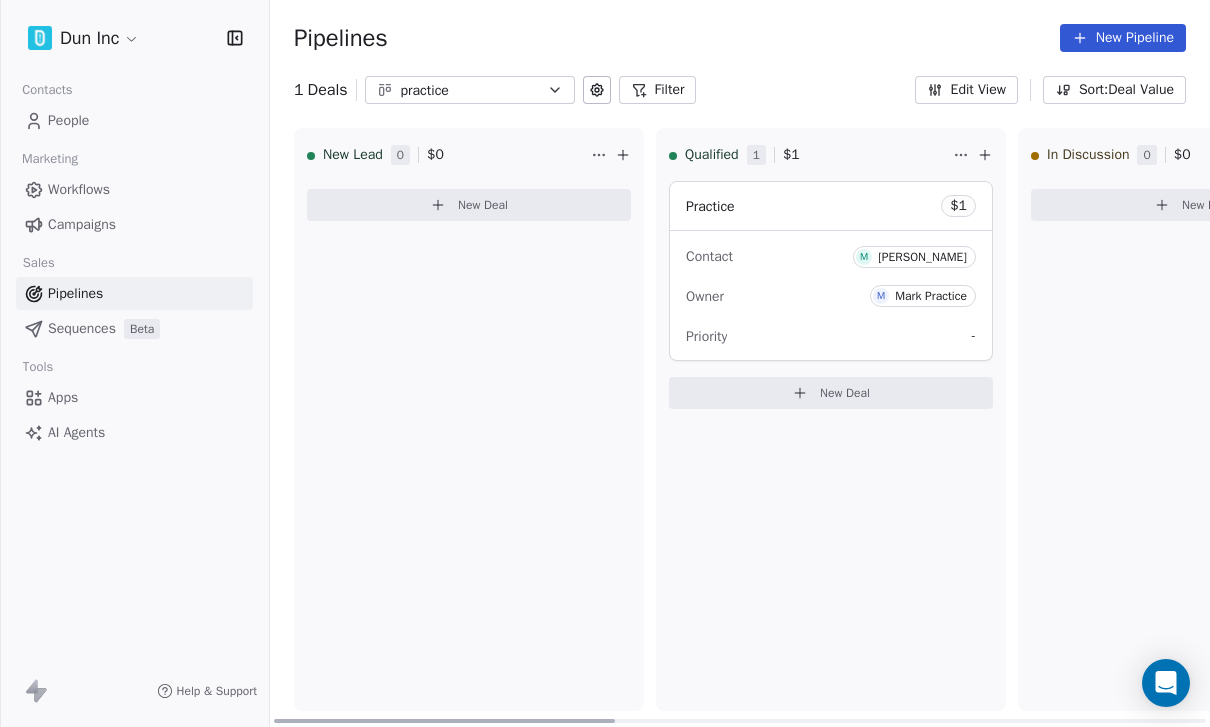 click on "Contact M [PERSON_NAME]" at bounding box center (831, 255) 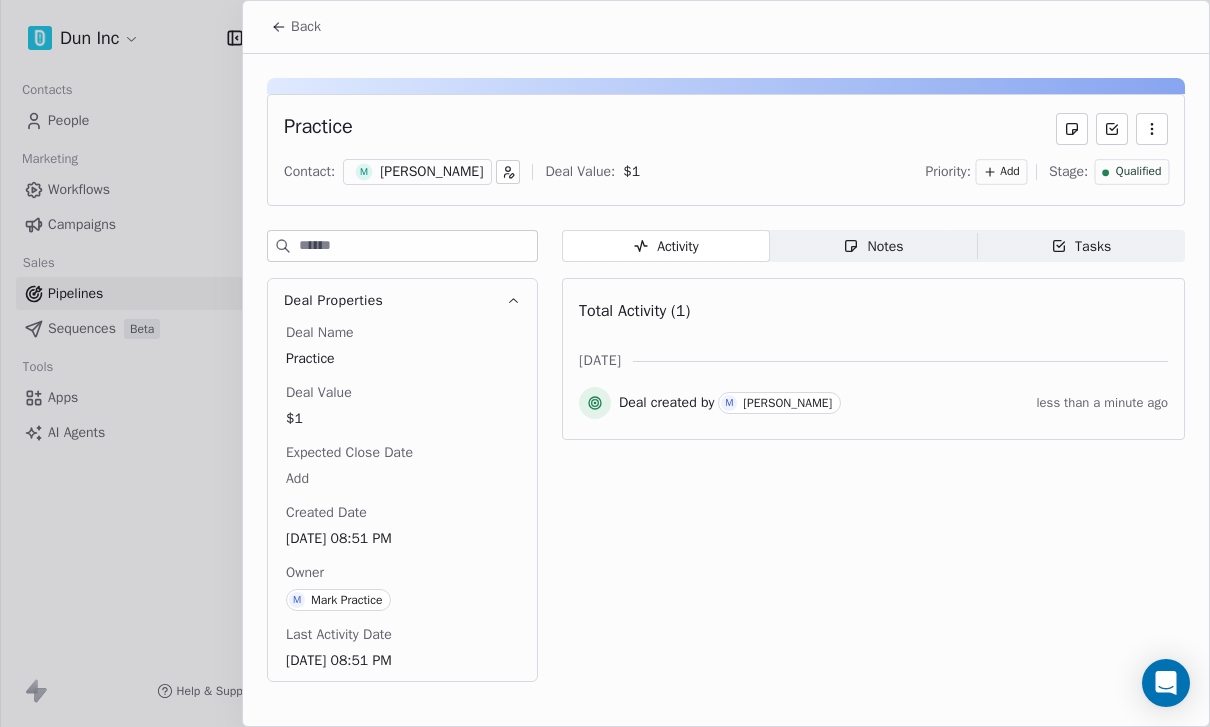 scroll, scrollTop: 36, scrollLeft: 0, axis: vertical 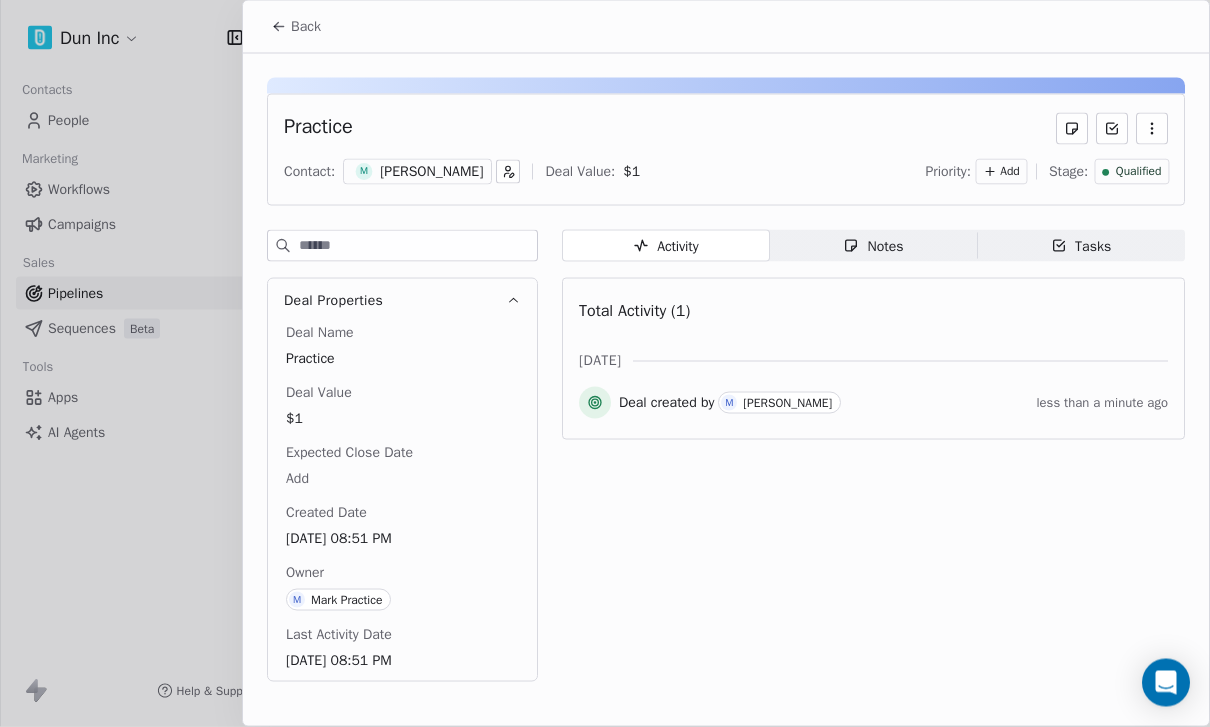 click 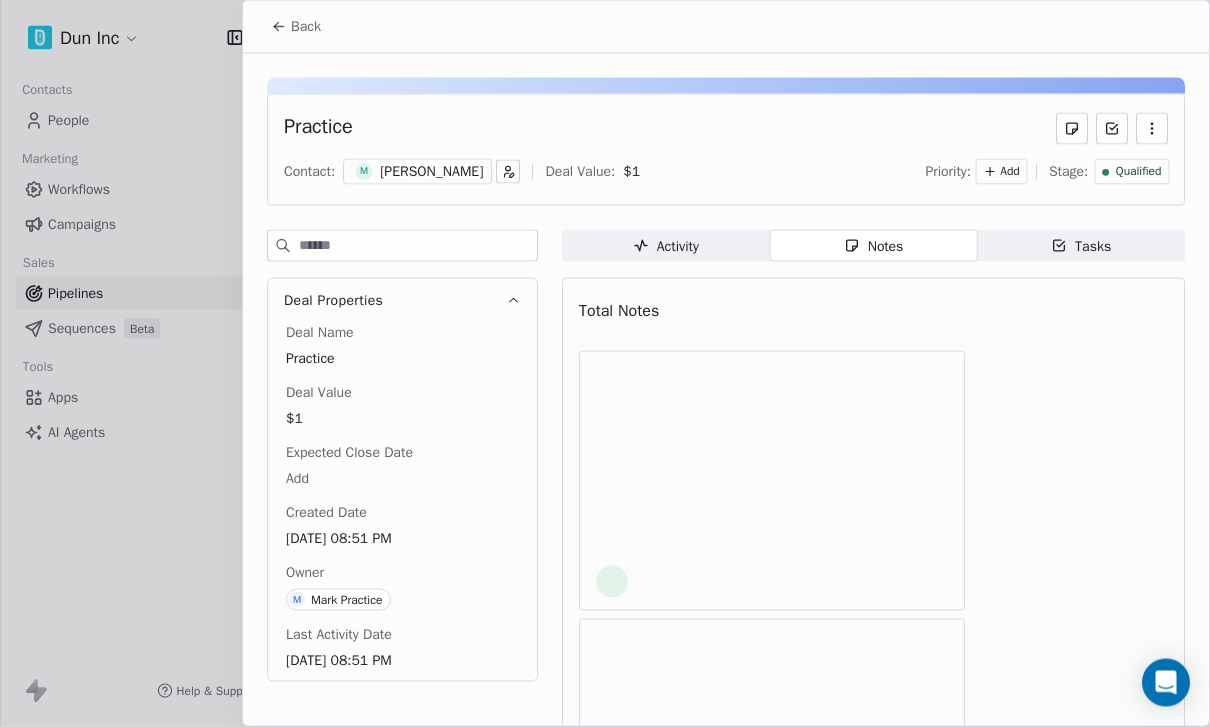 scroll, scrollTop: 37, scrollLeft: 0, axis: vertical 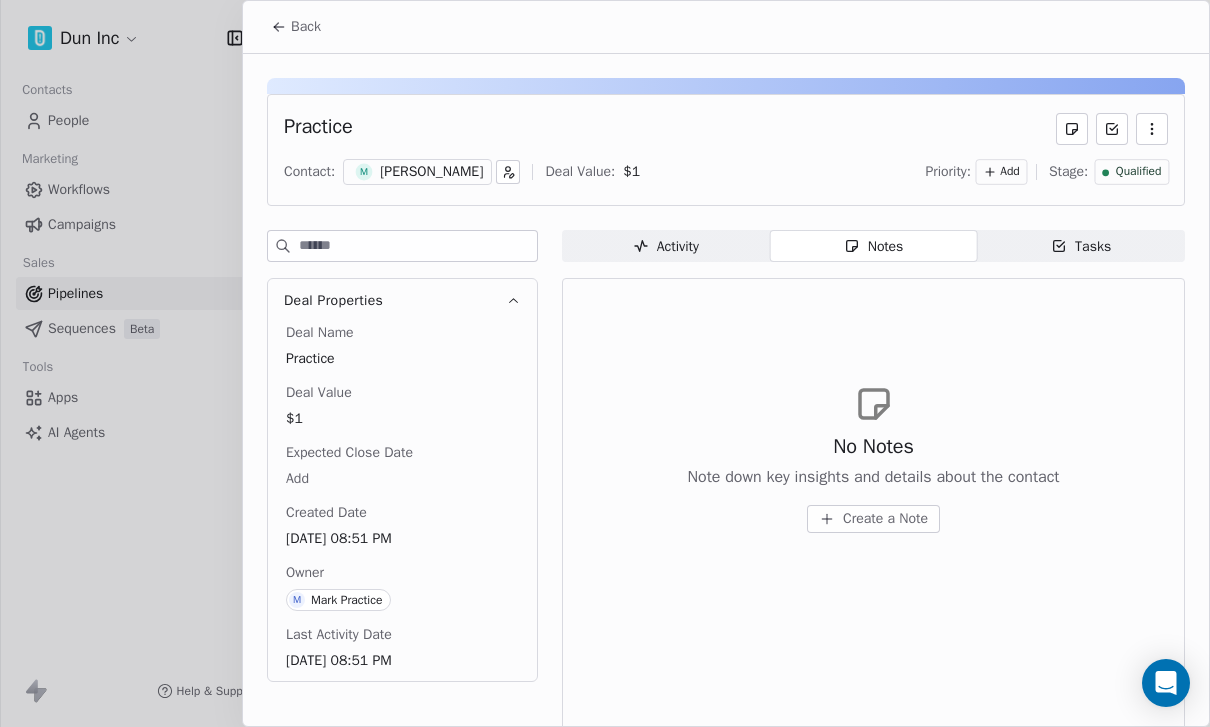 click on "Tasks" at bounding box center (1081, 246) 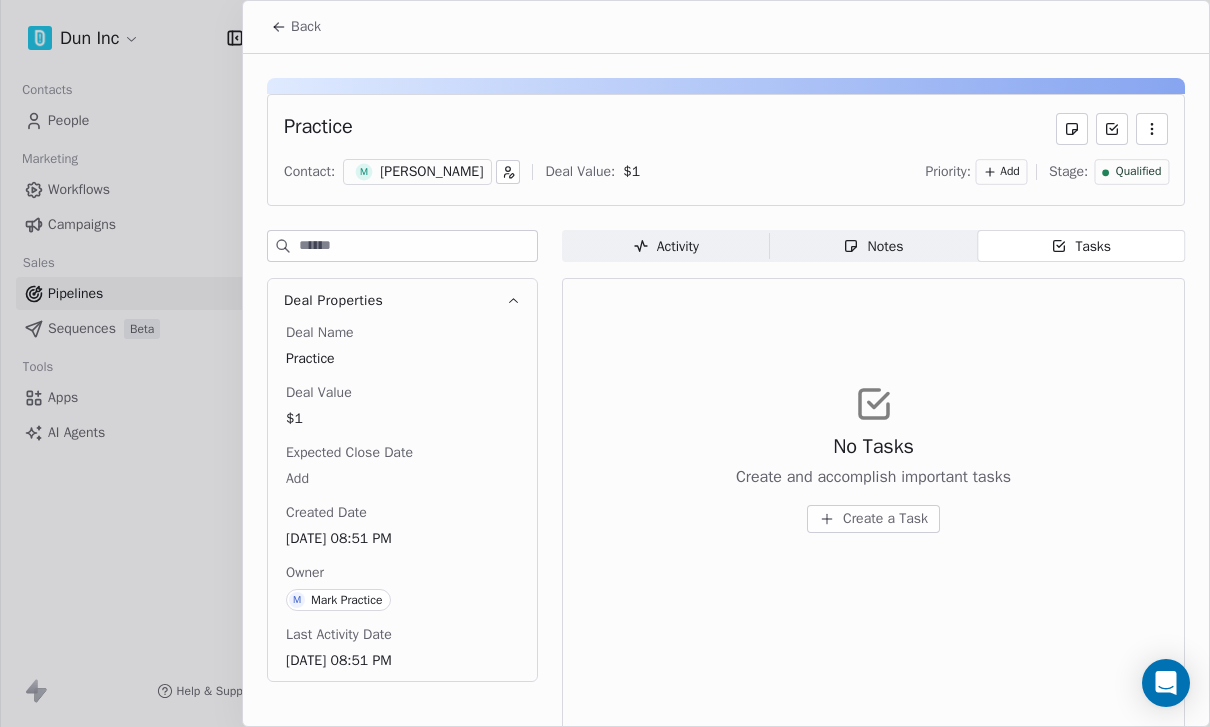 click on "Activity" at bounding box center [666, 246] 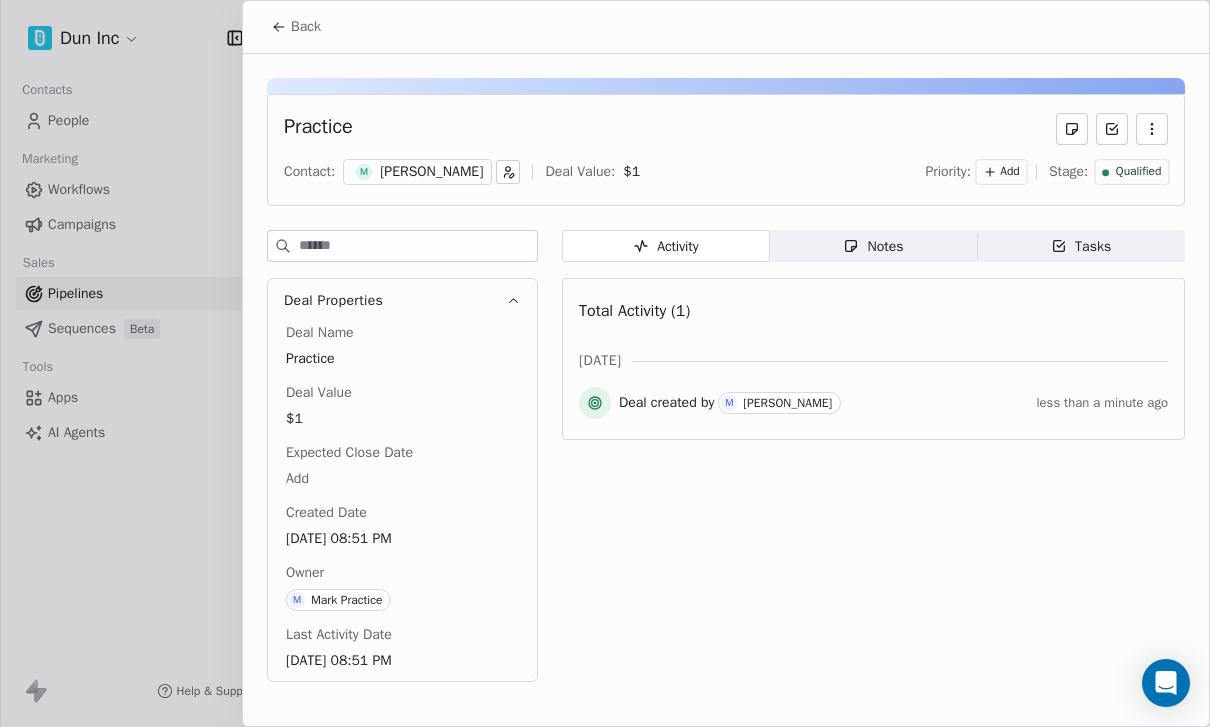 scroll, scrollTop: 0, scrollLeft: 0, axis: both 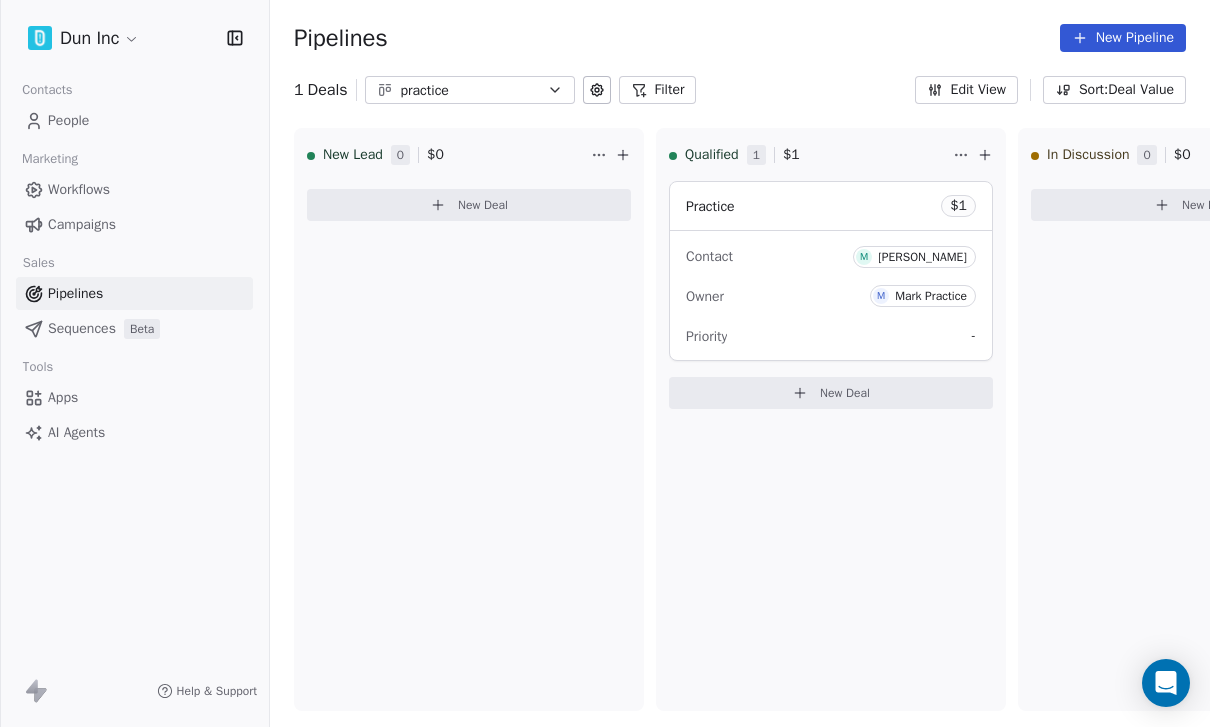 click on "Apps" at bounding box center [63, 397] 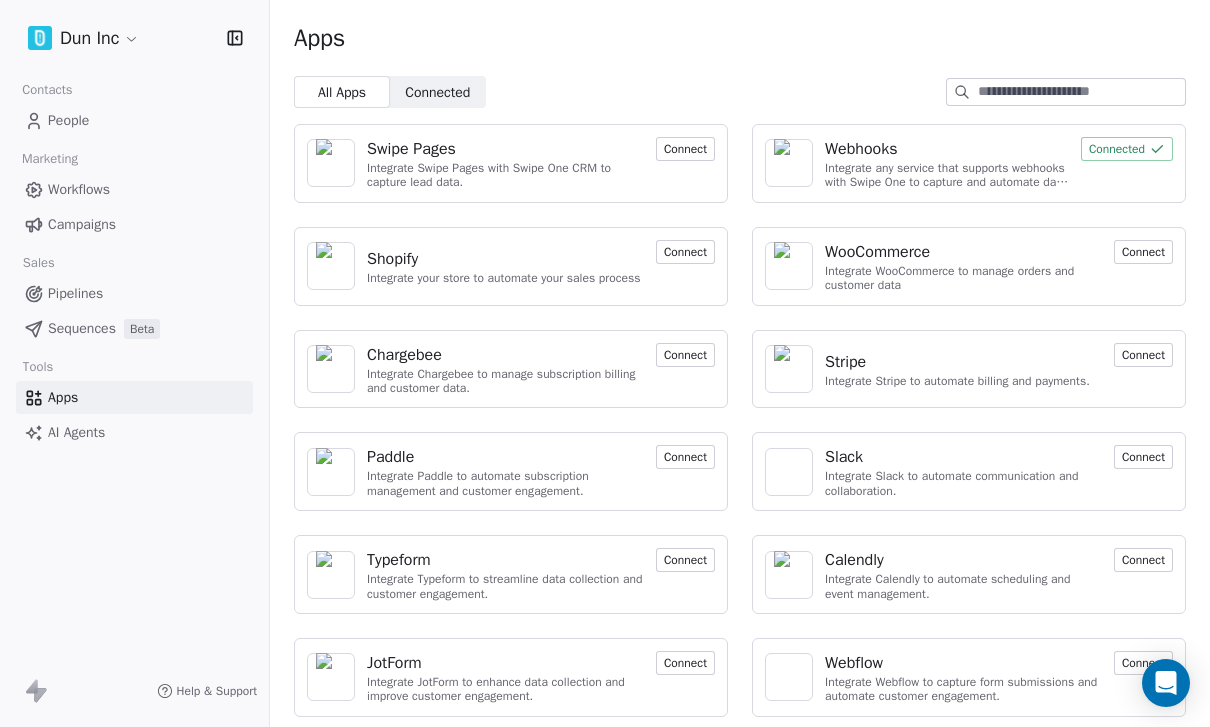 click on "AI Agents" at bounding box center (76, 432) 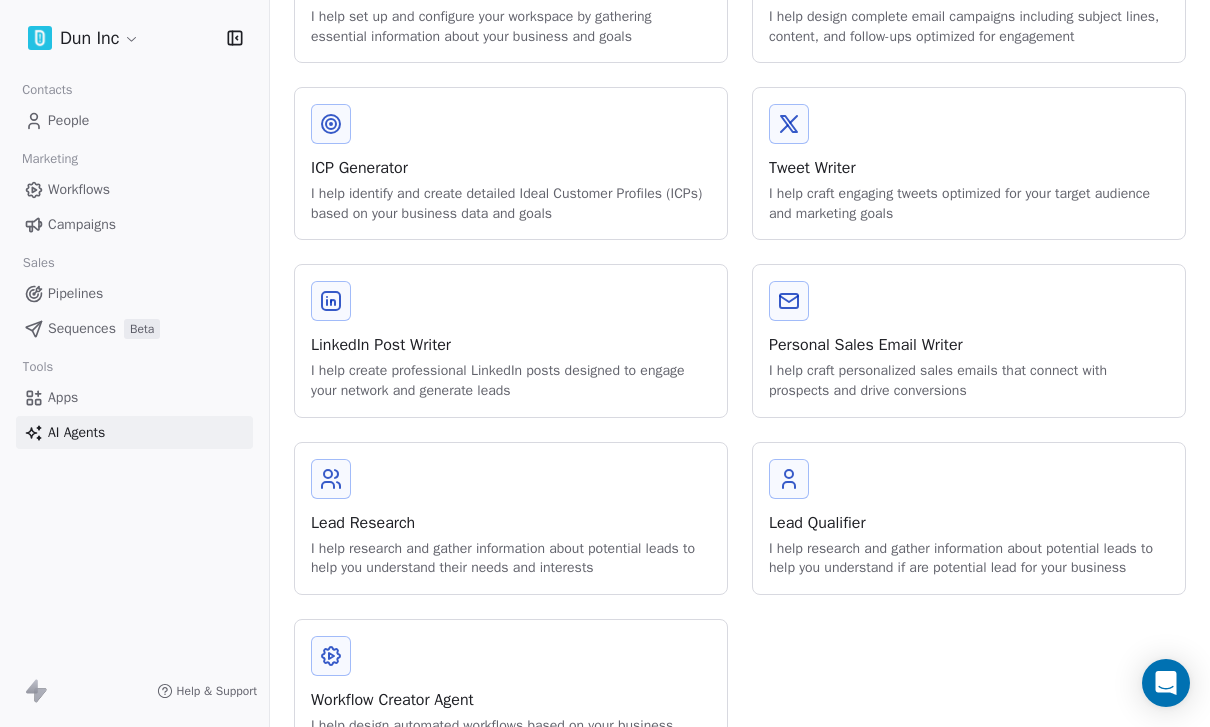 scroll, scrollTop: 211, scrollLeft: 0, axis: vertical 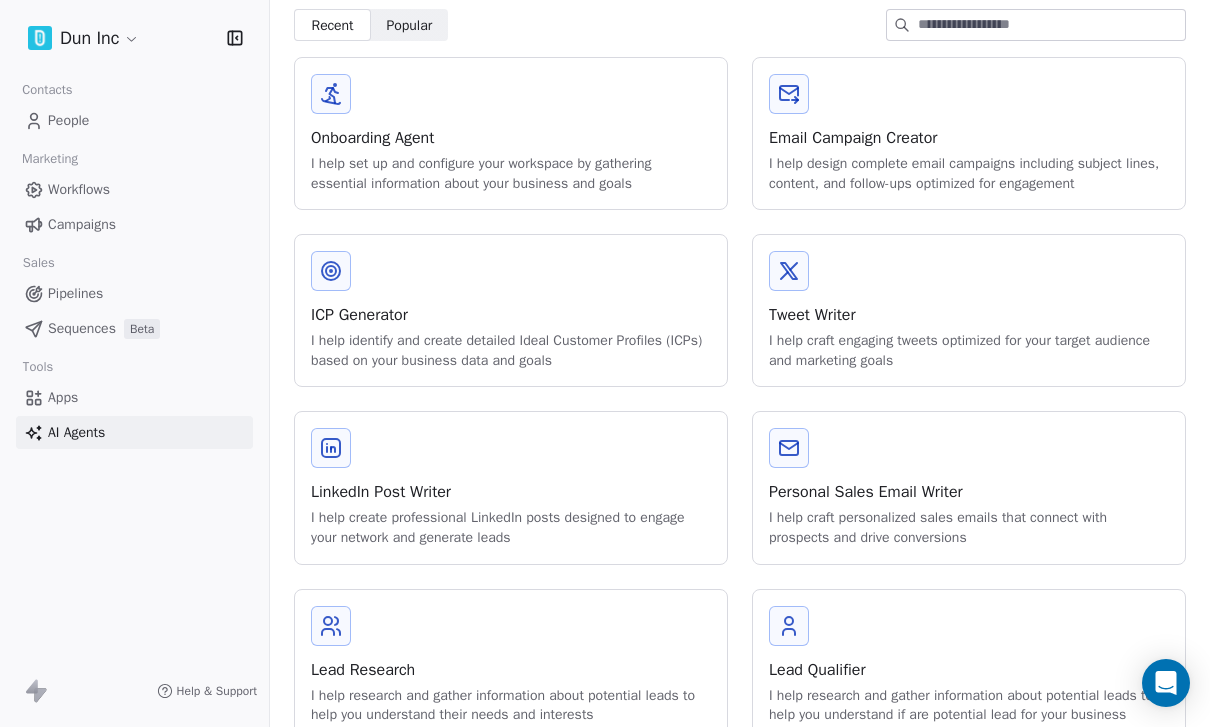 click on "I help design complete email campaigns including subject lines, content, and follow-ups optimized for engagement" at bounding box center (969, 173) 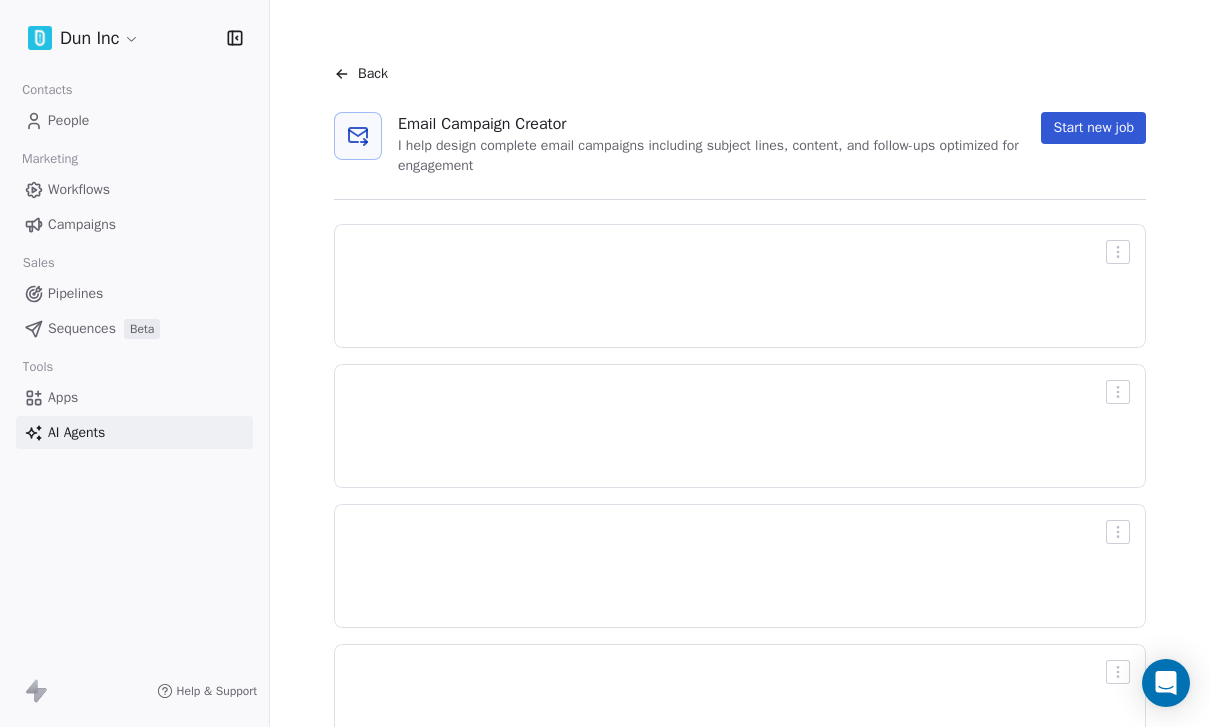 click on "I help design complete email campaigns including subject lines, content, and follow-ups optimized for engagement" at bounding box center (711, 155) 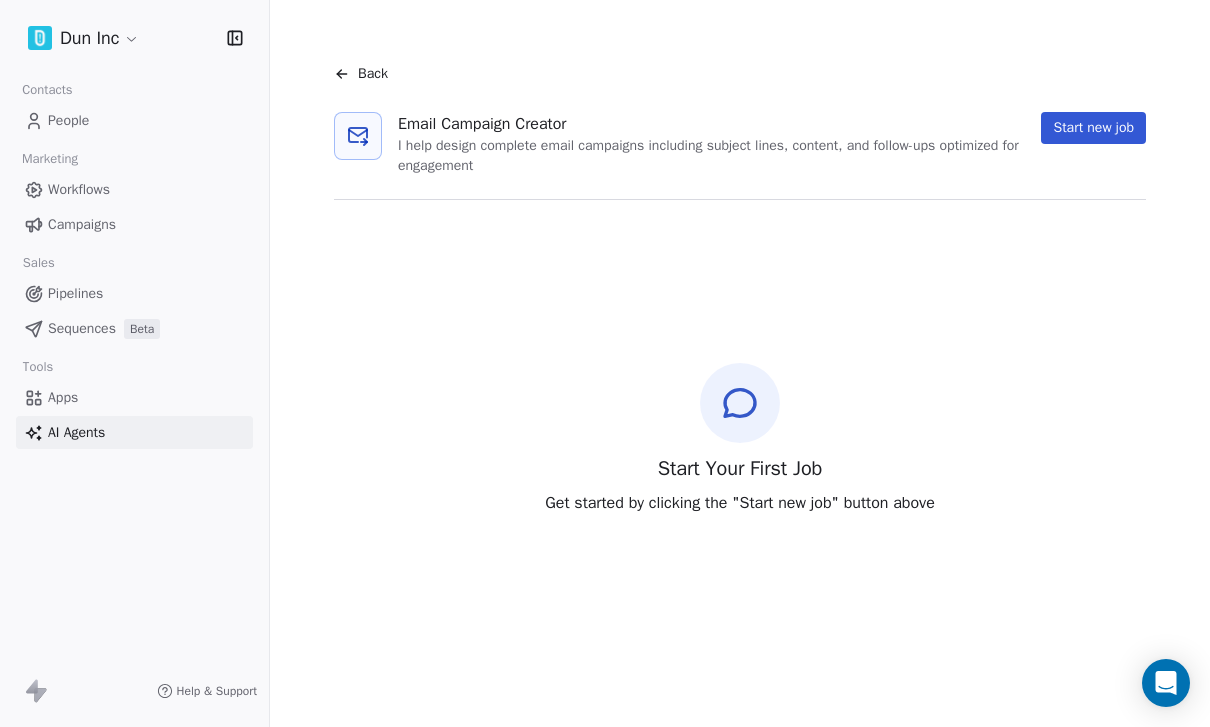 scroll, scrollTop: 63, scrollLeft: 0, axis: vertical 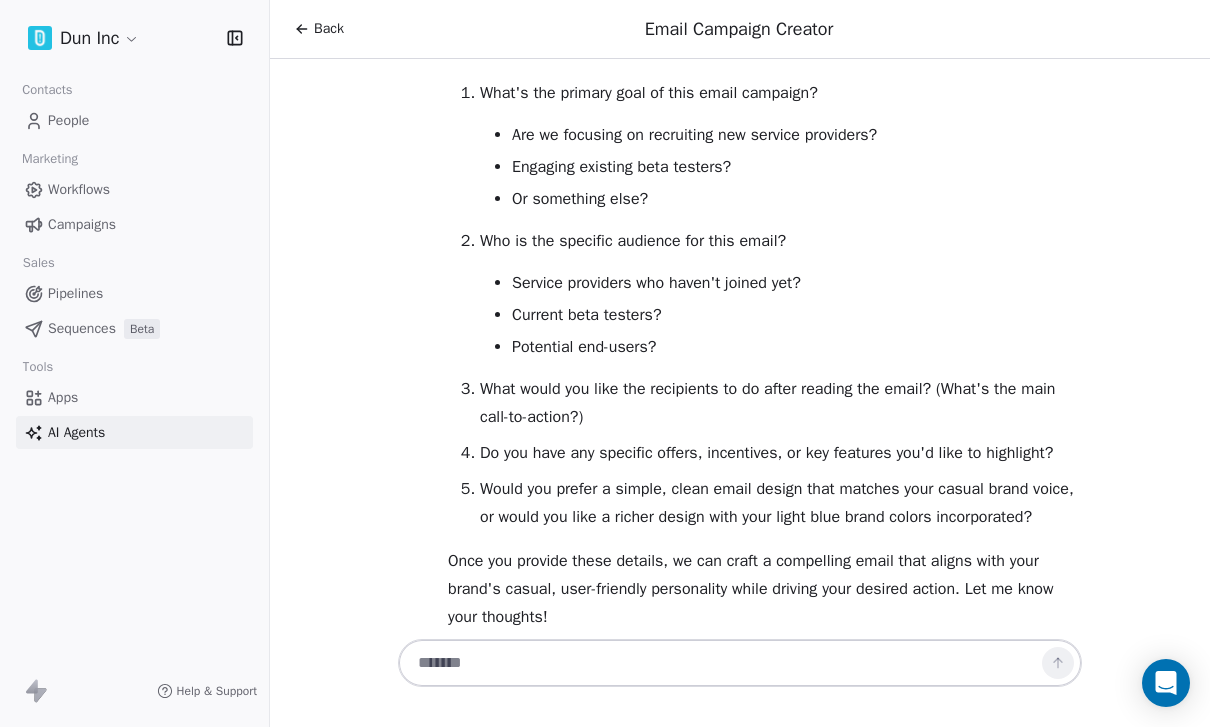 drag, startPoint x: 822, startPoint y: 724, endPoint x: 804, endPoint y: 735, distance: 21.095022 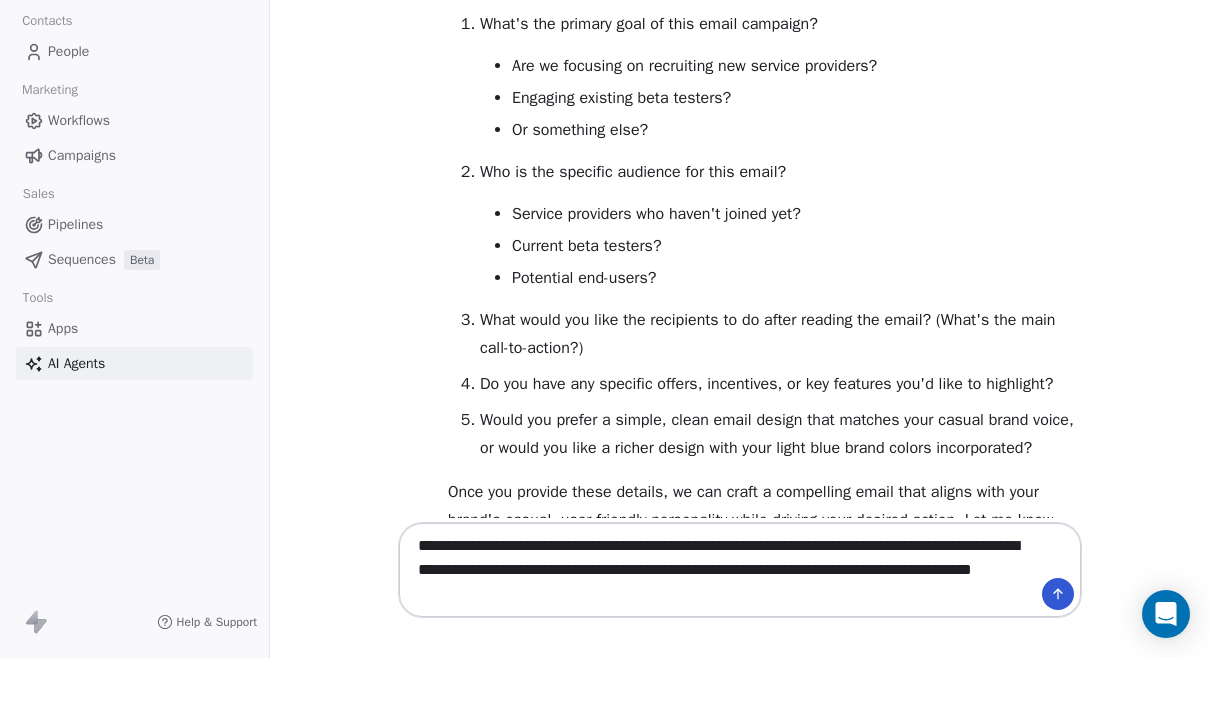 type on "**********" 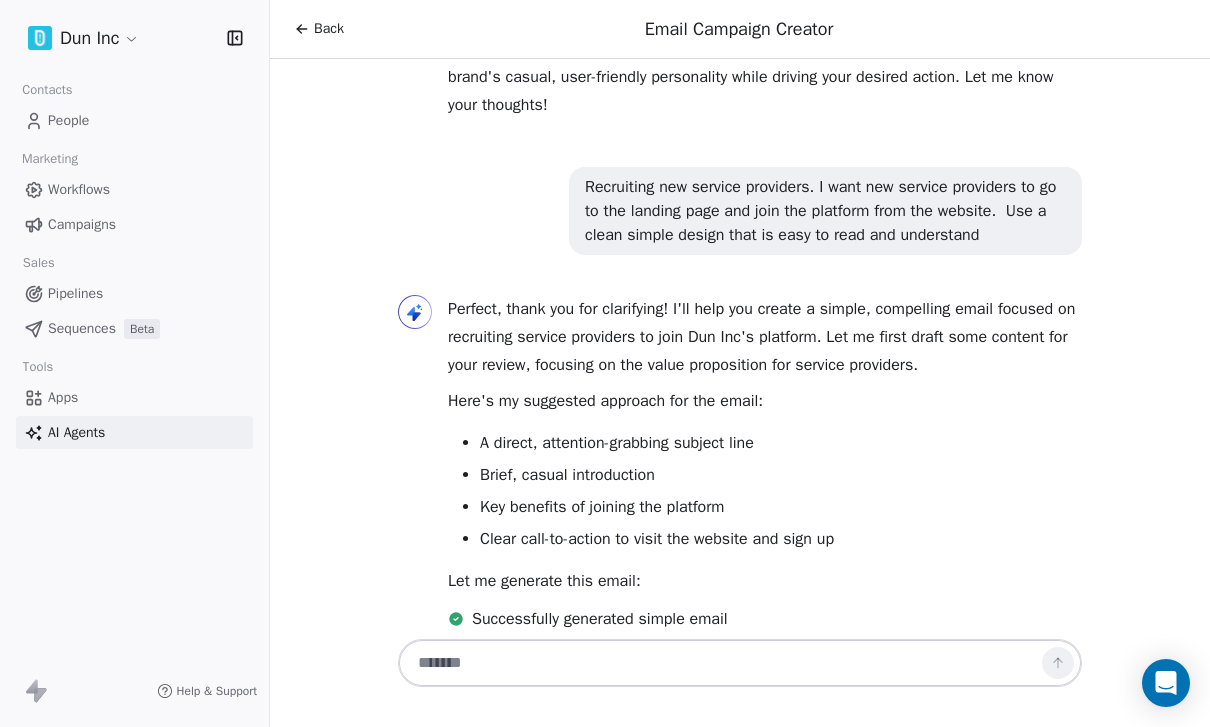 scroll, scrollTop: 1143, scrollLeft: 0, axis: vertical 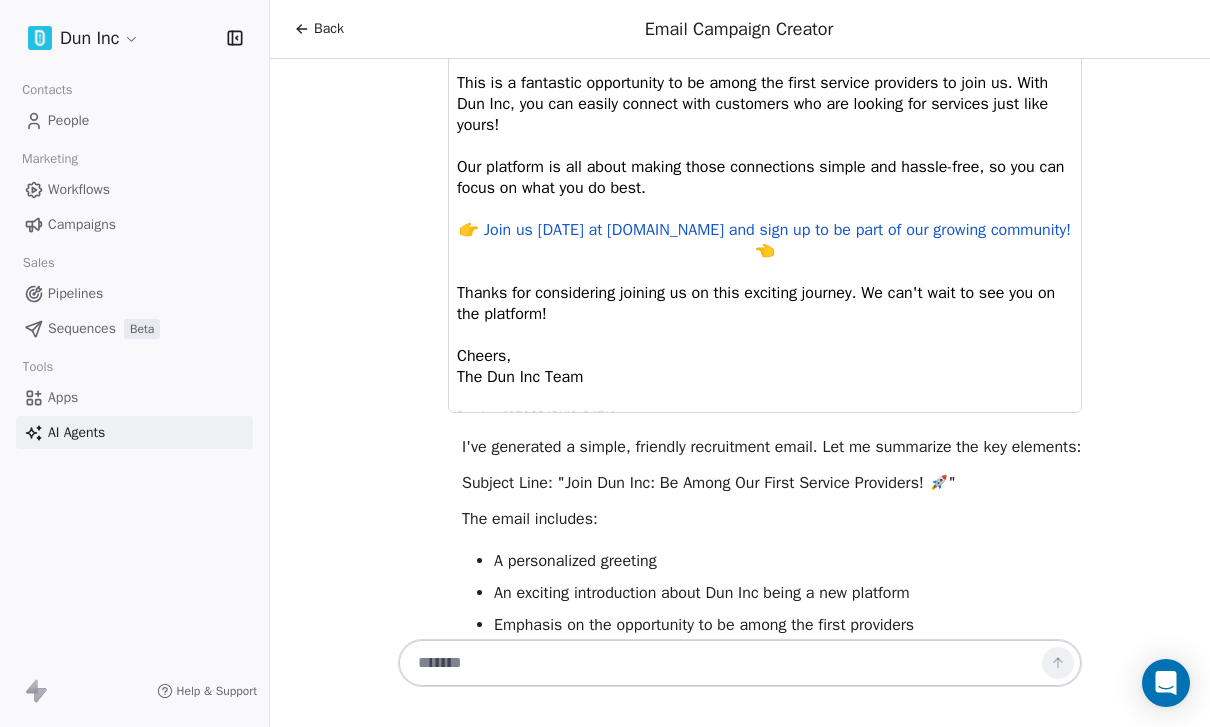 click on "Cheers, The Dun Inc Team" at bounding box center (765, 367) 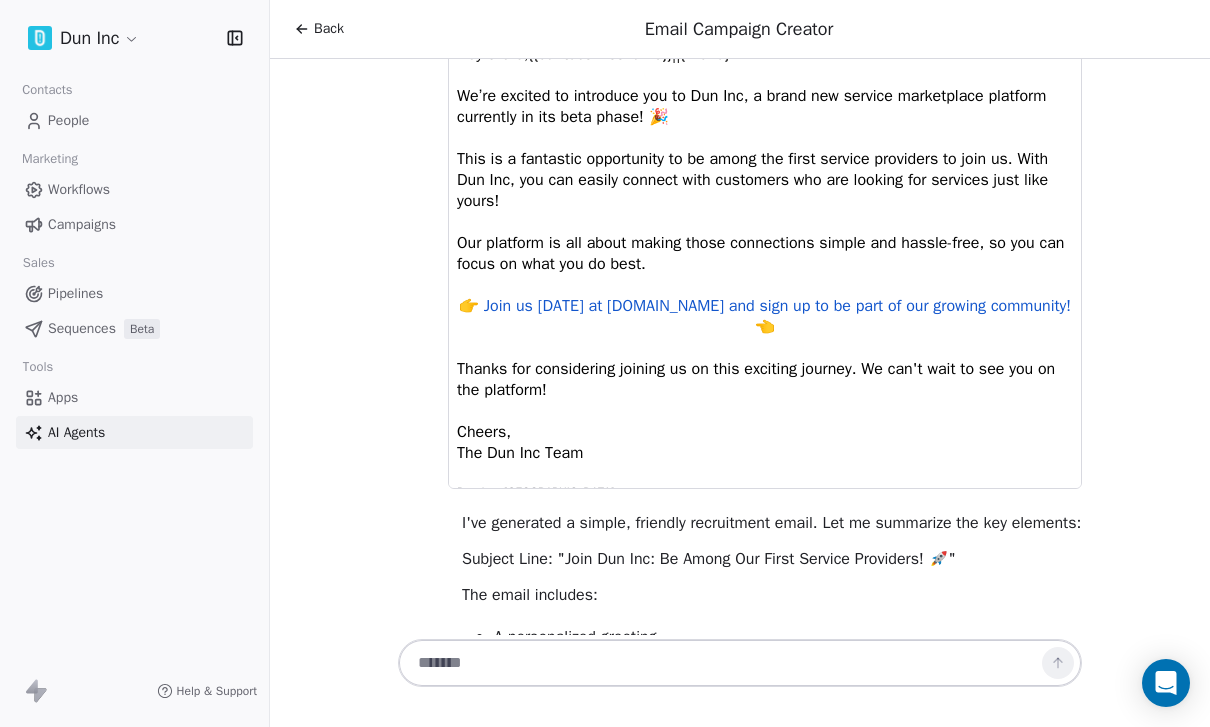 scroll, scrollTop: 1340, scrollLeft: 0, axis: vertical 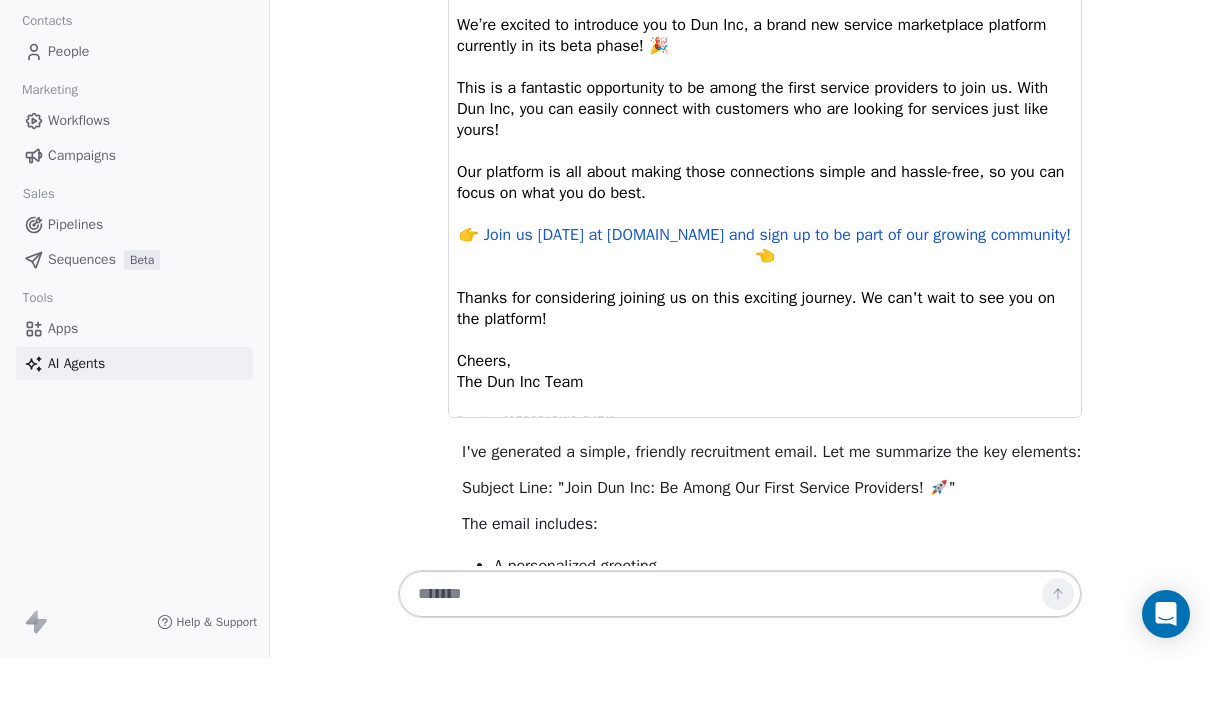 click on "Back Email Campaign Creator Hello Mark! I understand you're looking to create an email campaign for Dun Inc. Based on your business profile, I see you're in an exciting beta testing phase with a focus on onboarding service providers to your marketplace platform.
Before we start crafting your email, let me ask a few quick questions to ensure we create the most effective campaign:
What's the primary goal of this email campaign?
Are we focusing on recruiting new service providers?
Engaging existing beta testers?
Or something else?
Who is the specific audience for this email?
Service providers who haven't joined yet?
Current beta testers?
Potential end-users?
What would you like the recipients to do after reading the email? (What's the main call-to-action?)
Do you have any specific offers, incentives, or key features you'd like to highlight?
Here's my suggested approach for the email:
A direct, attention-grabbing subject line" at bounding box center [740, 363] 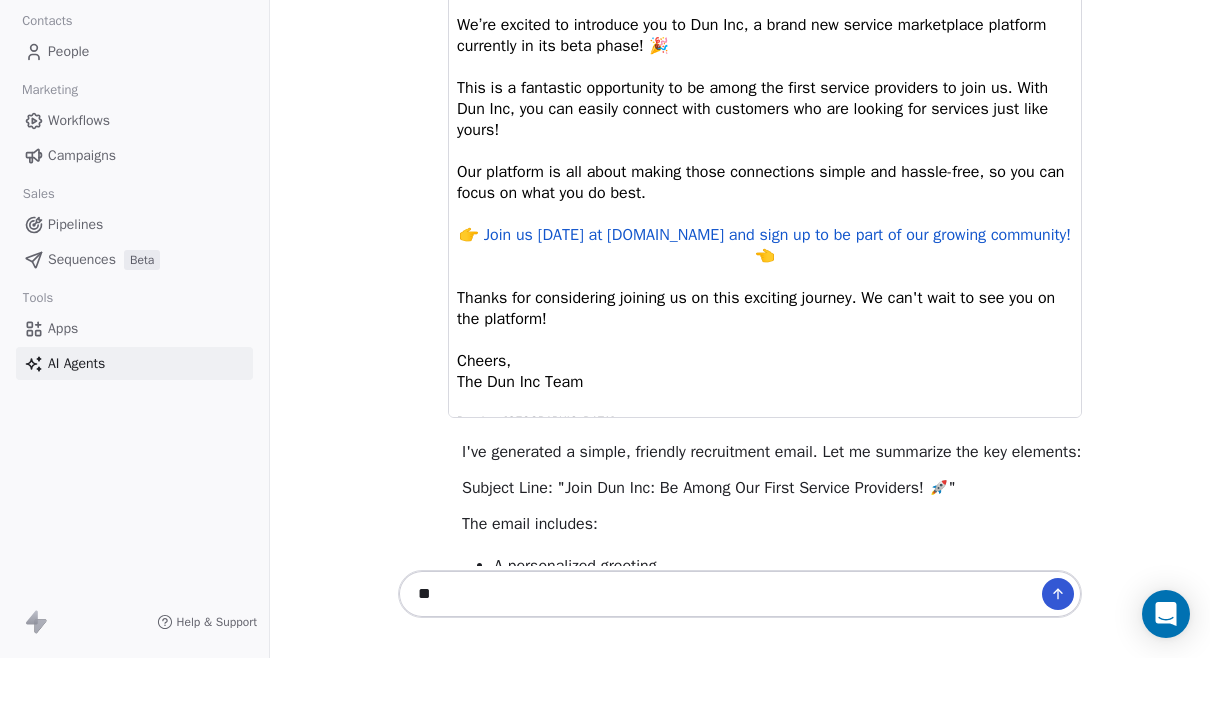 type on "*" 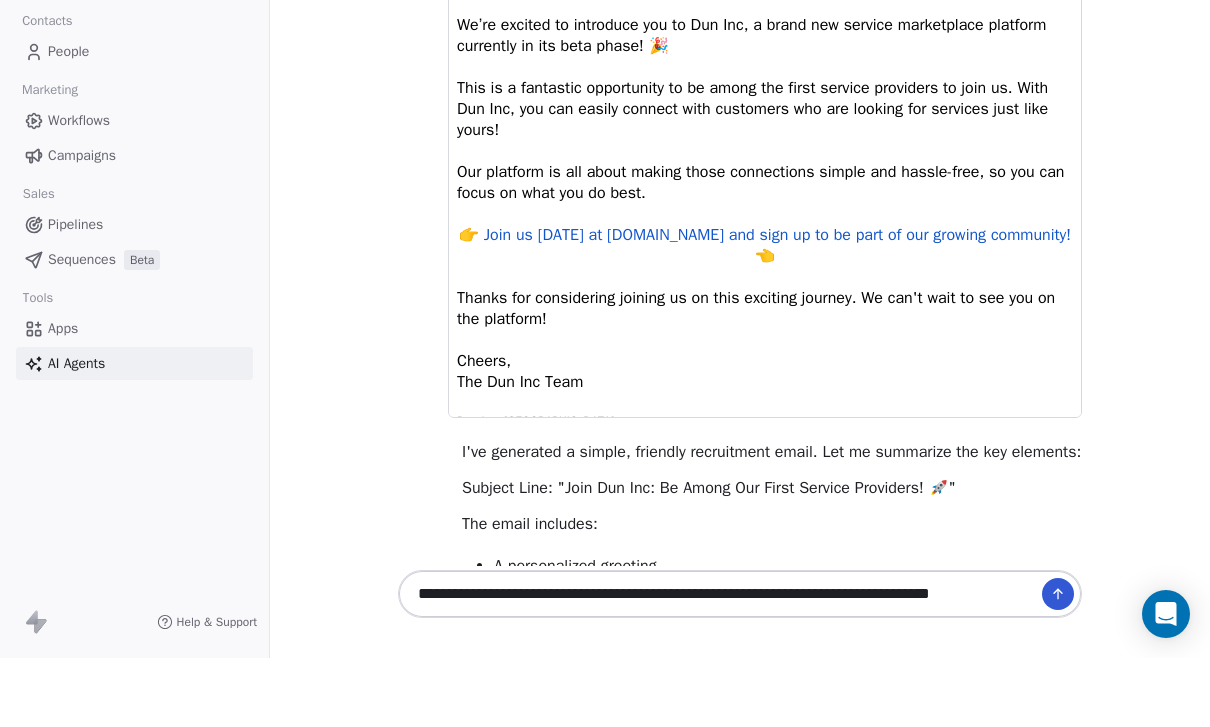 type on "**********" 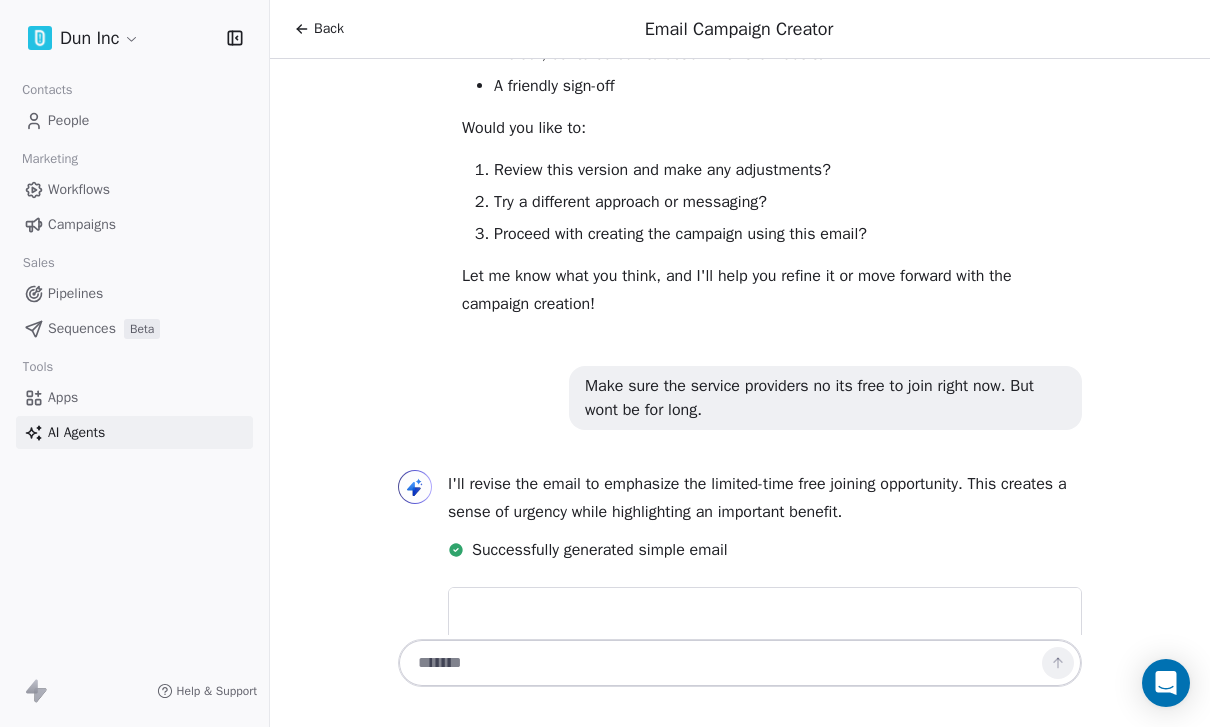 scroll, scrollTop: 2521, scrollLeft: 0, axis: vertical 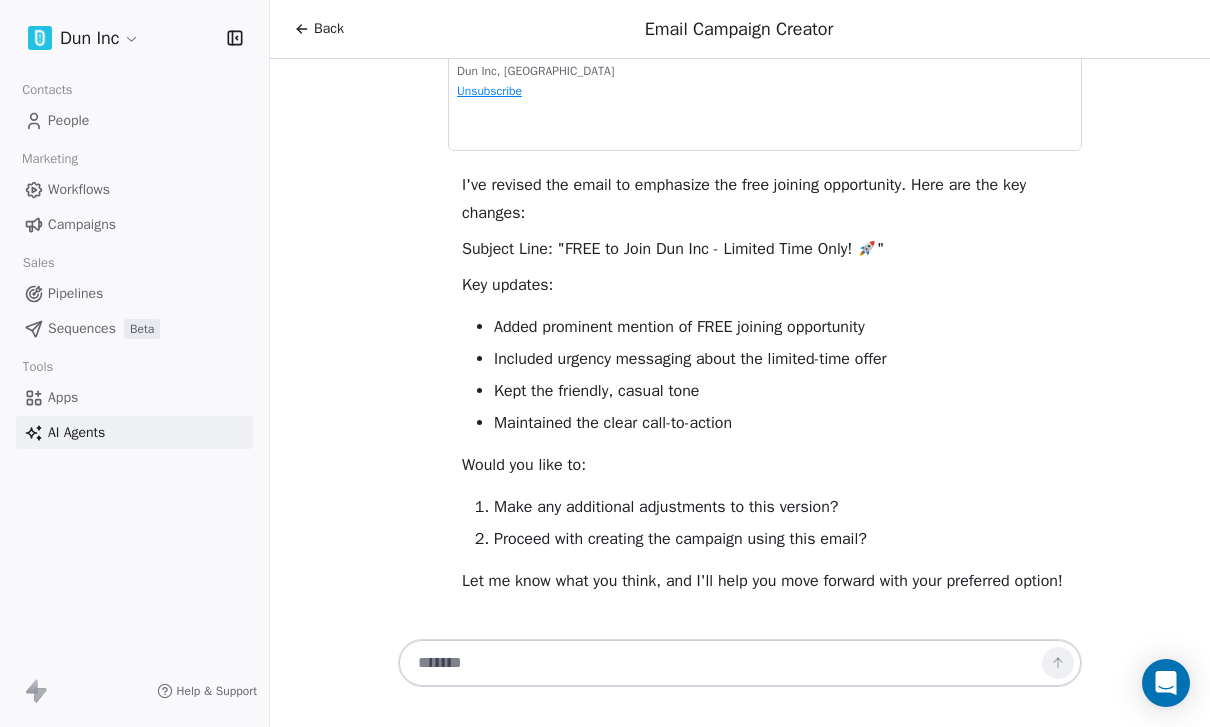 click on "Back Email Campaign Creator Hello Mark! I understand you're looking to create an email campaign for Dun Inc. Based on your business profile, I see you're in an exciting beta testing phase with a focus on onboarding service providers to your marketplace platform.
Before we start crafting your email, let me ask a few quick questions to ensure we create the most effective campaign:
What's the primary goal of this email campaign?
Are we focusing on recruiting new service providers?
Engaging existing beta testers?
Or something else?
Who is the specific audience for this email?
Service providers who haven't joined yet?
Current beta testers?
Potential end-users?
What would you like the recipients to do after reading the email? (What's the main call-to-action?)
Do you have any specific offers, incentives, or key features you'd like to highlight?
Here's my suggested approach for the email:
A direct, attention-grabbing subject line" at bounding box center [740, 363] 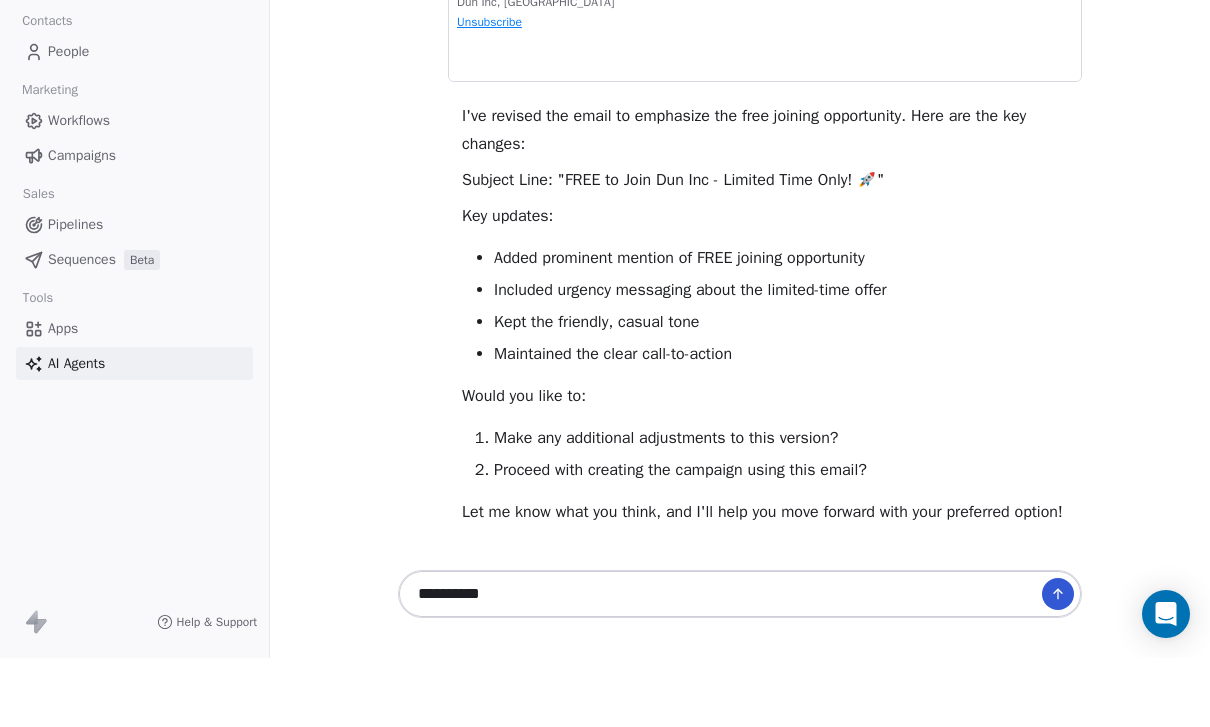 type on "**********" 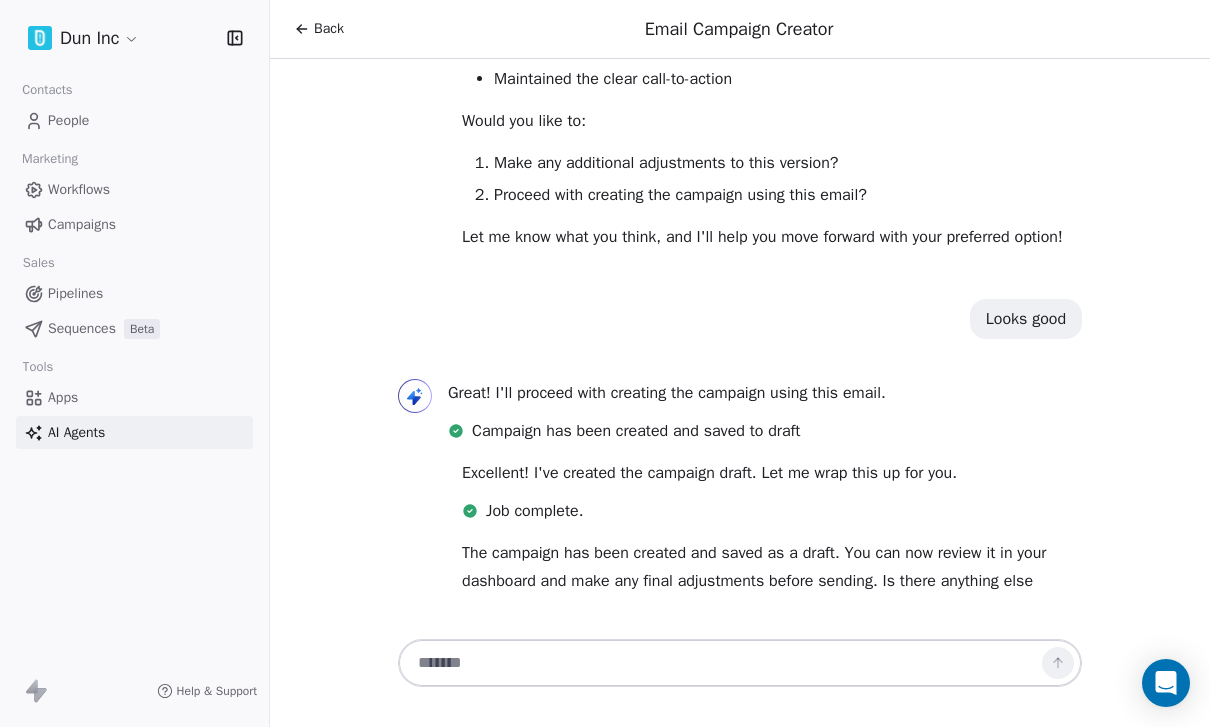 scroll, scrollTop: 3434, scrollLeft: 0, axis: vertical 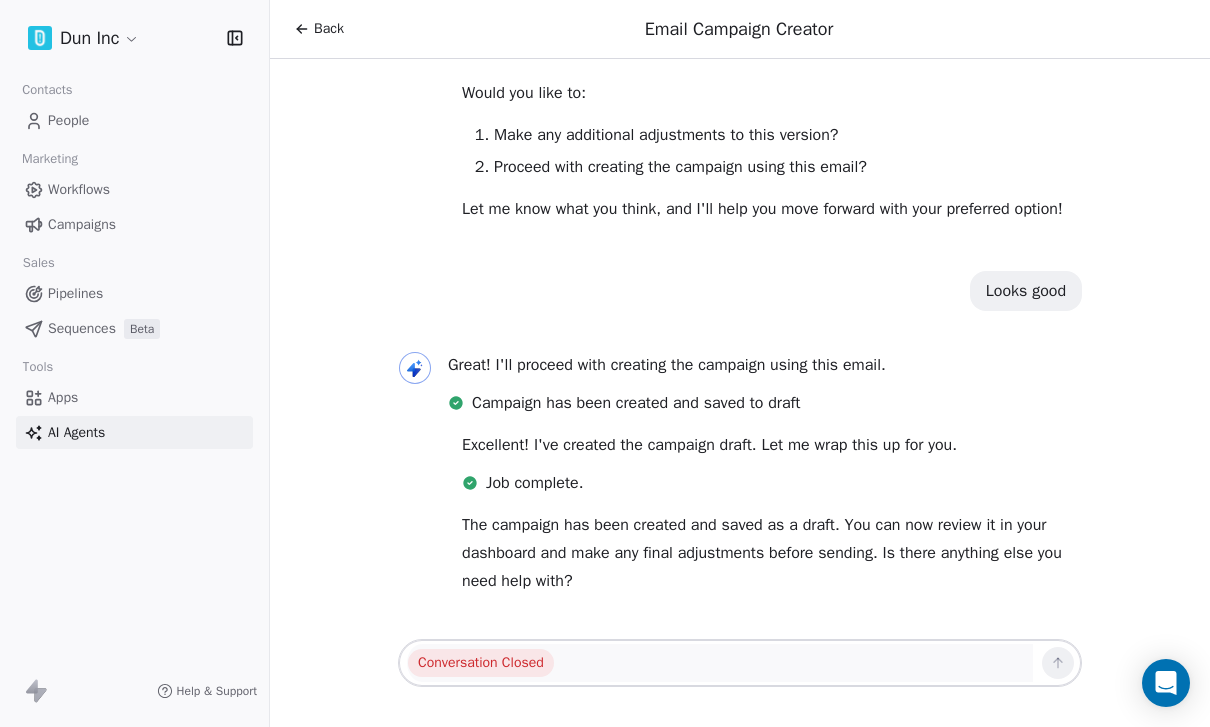 click on "Campaigns" at bounding box center [82, 224] 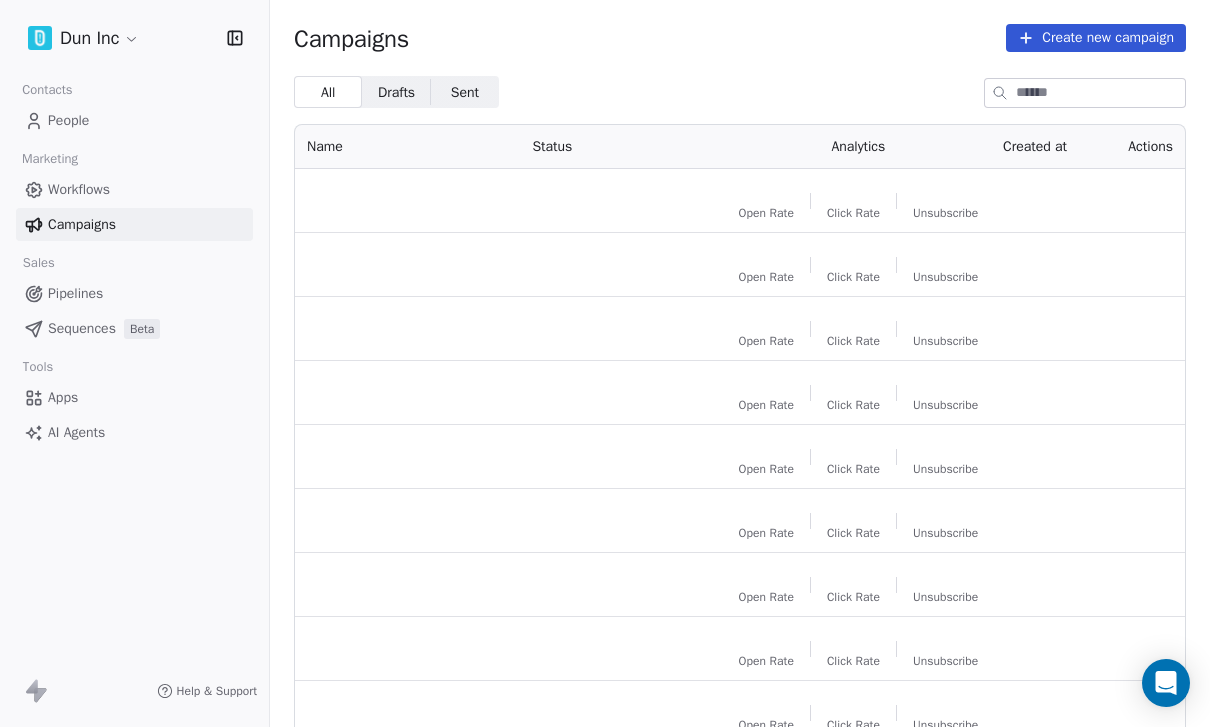 scroll, scrollTop: 0, scrollLeft: 0, axis: both 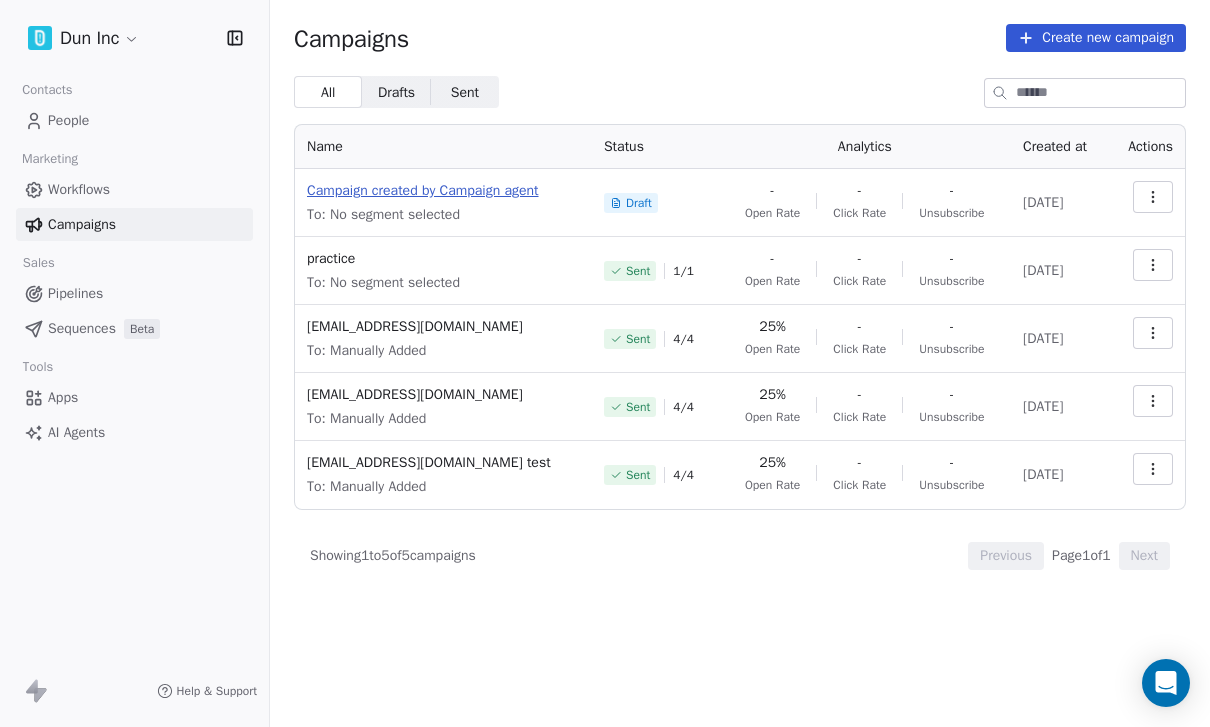 click on "Campaign created by Campaign agent" at bounding box center [443, 191] 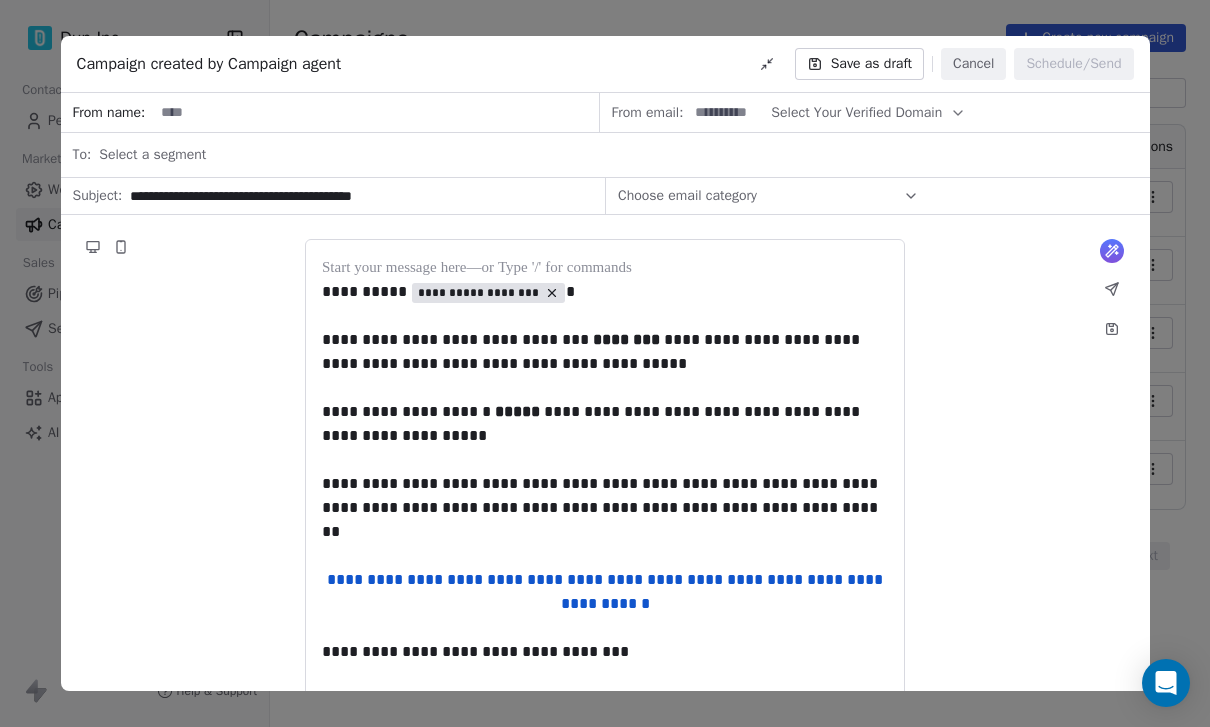 scroll, scrollTop: 64, scrollLeft: 0, axis: vertical 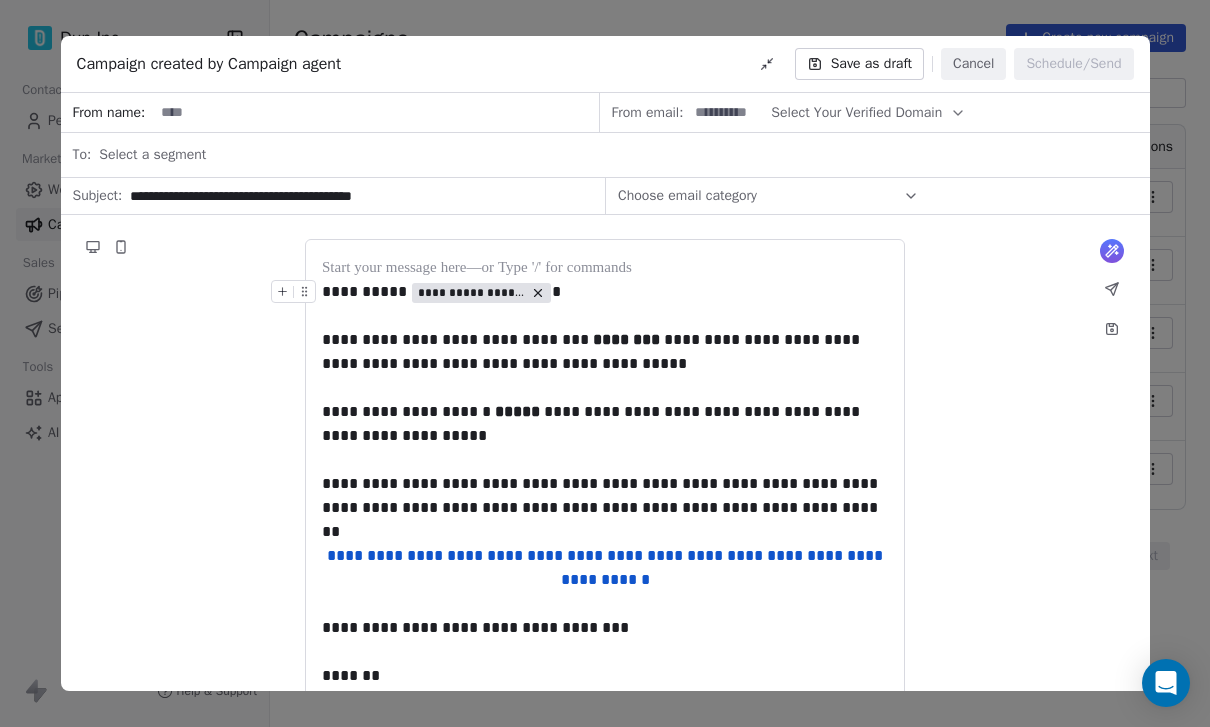 click on "Choose email category" at bounding box center [768, 196] 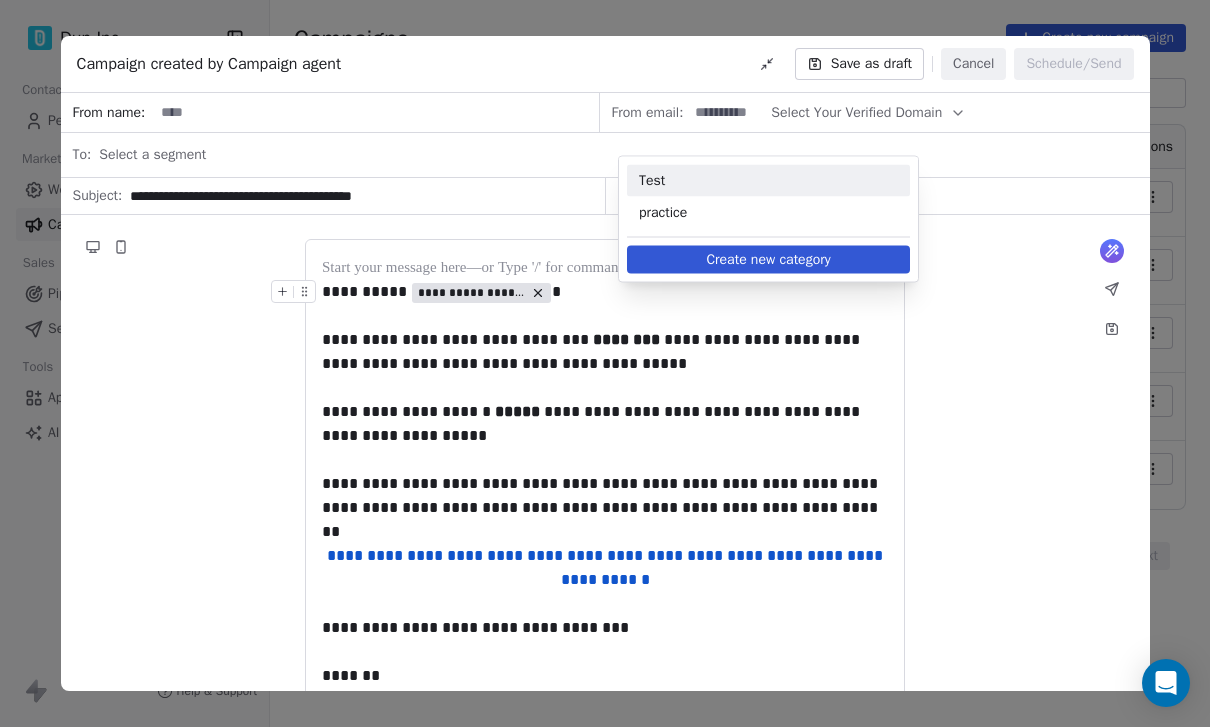 click on "Choose email category" at bounding box center (768, 196) 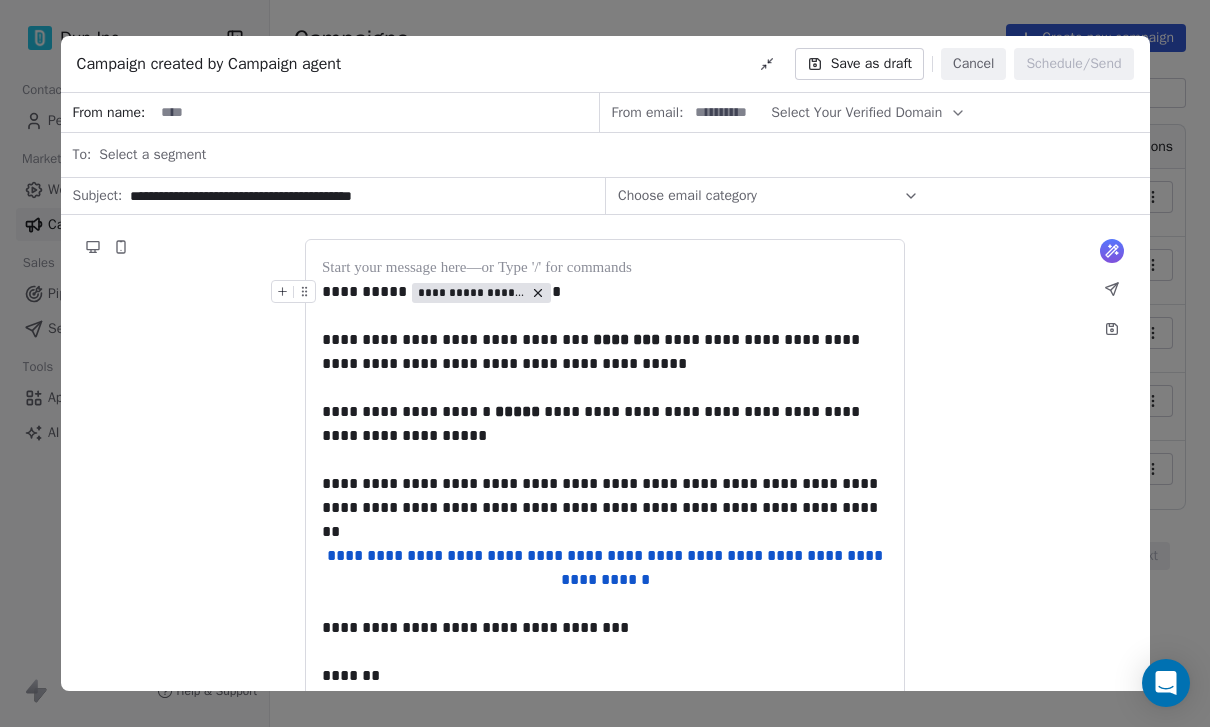 scroll, scrollTop: 0, scrollLeft: 0, axis: both 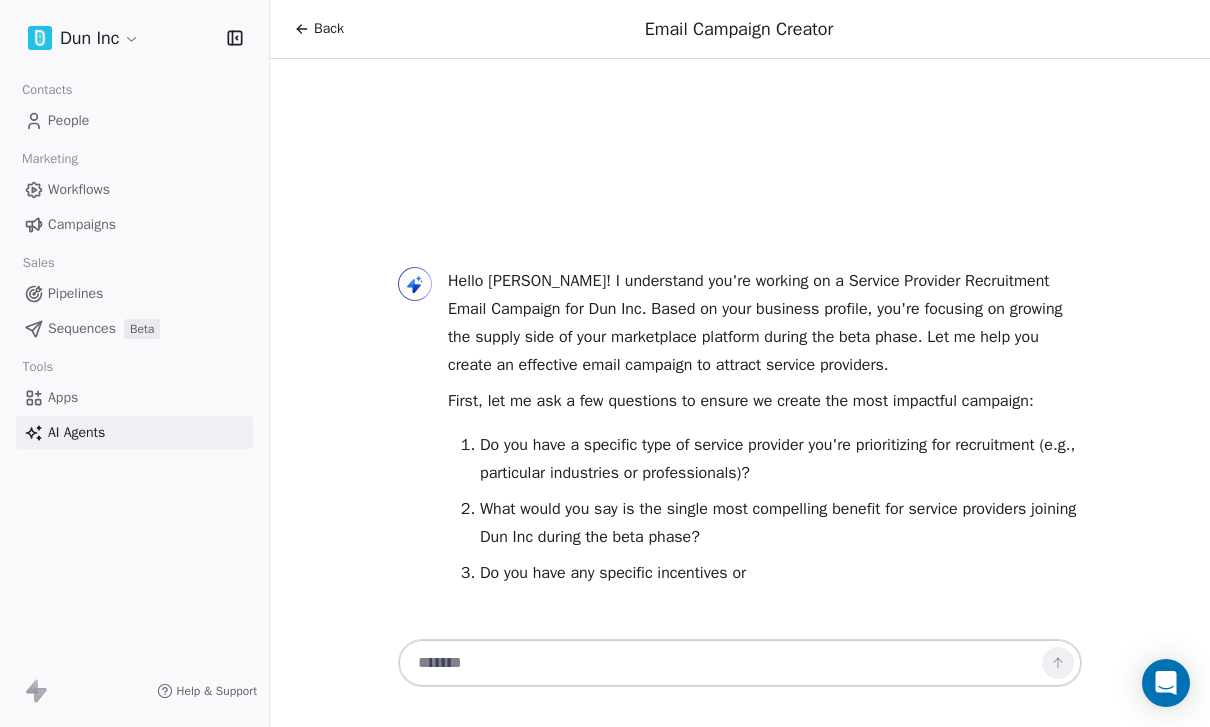 click on "People" at bounding box center (68, 120) 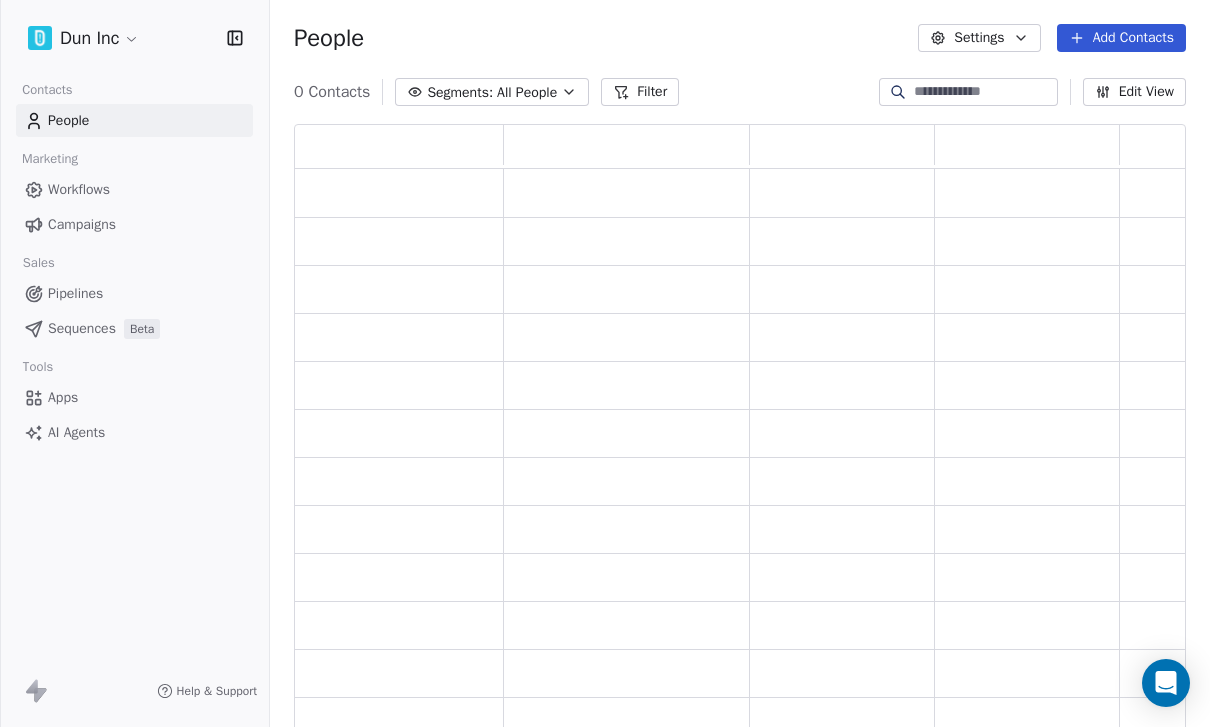 scroll, scrollTop: 0, scrollLeft: 0, axis: both 